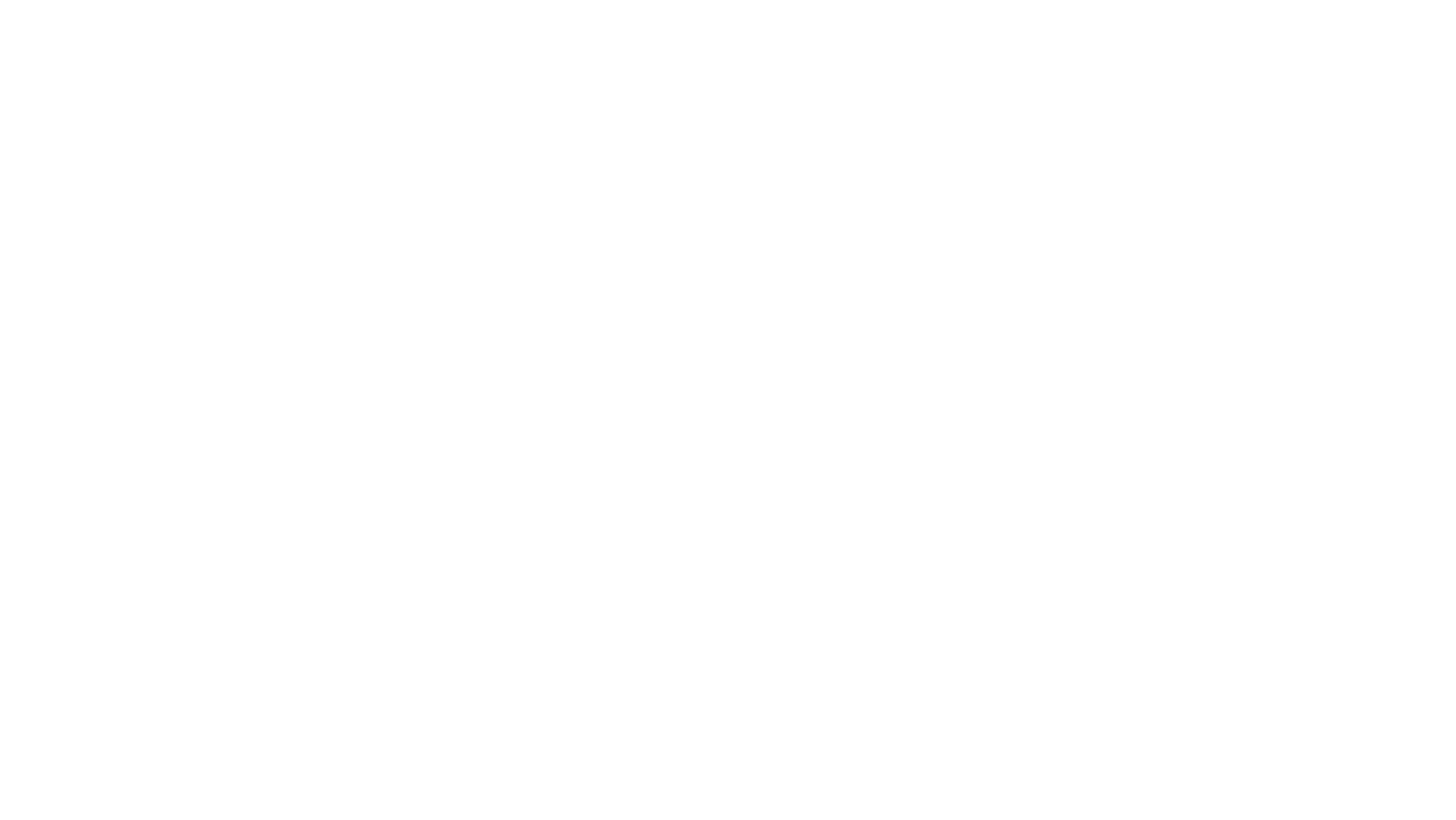 scroll, scrollTop: 0, scrollLeft: 0, axis: both 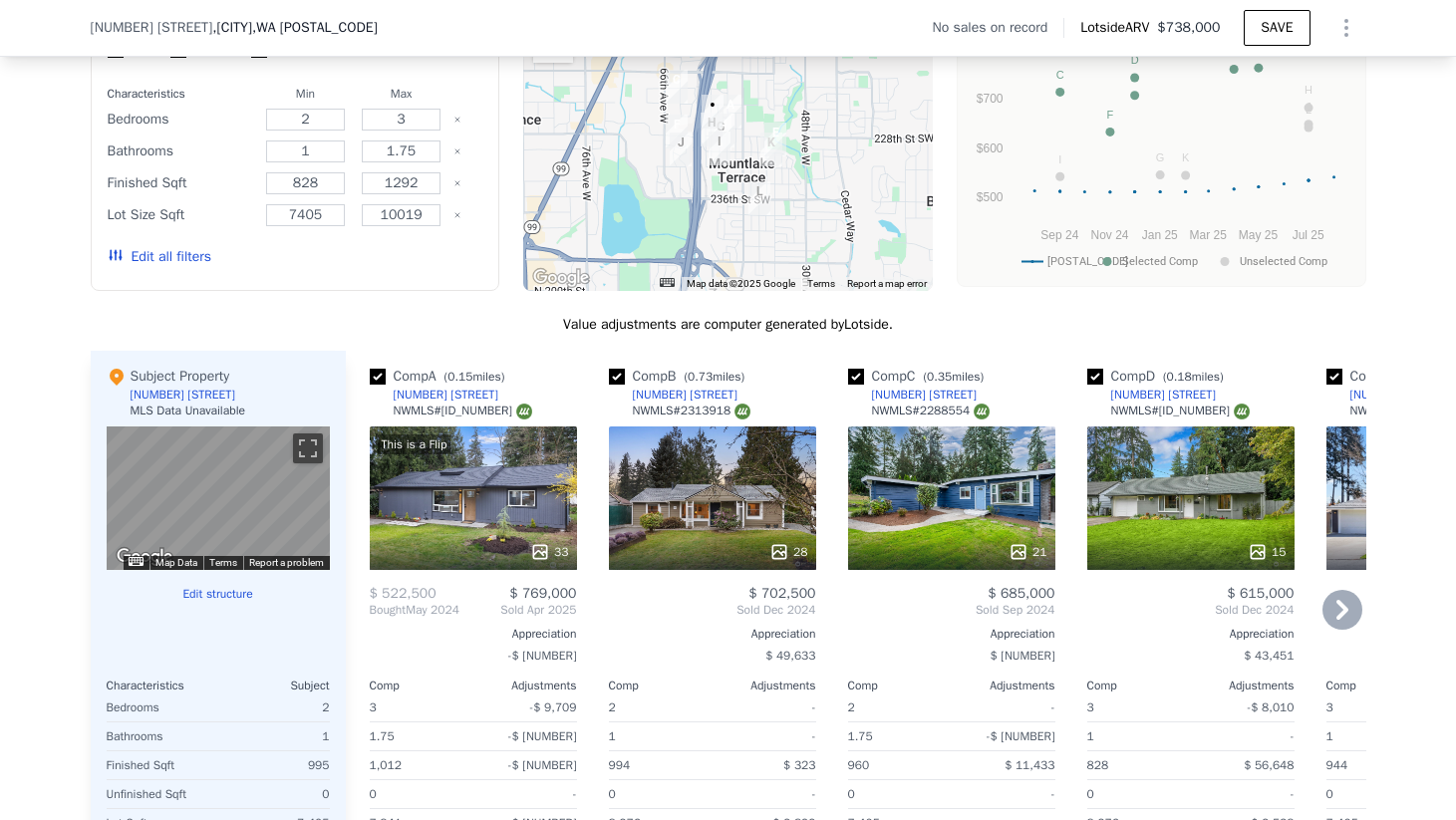 click 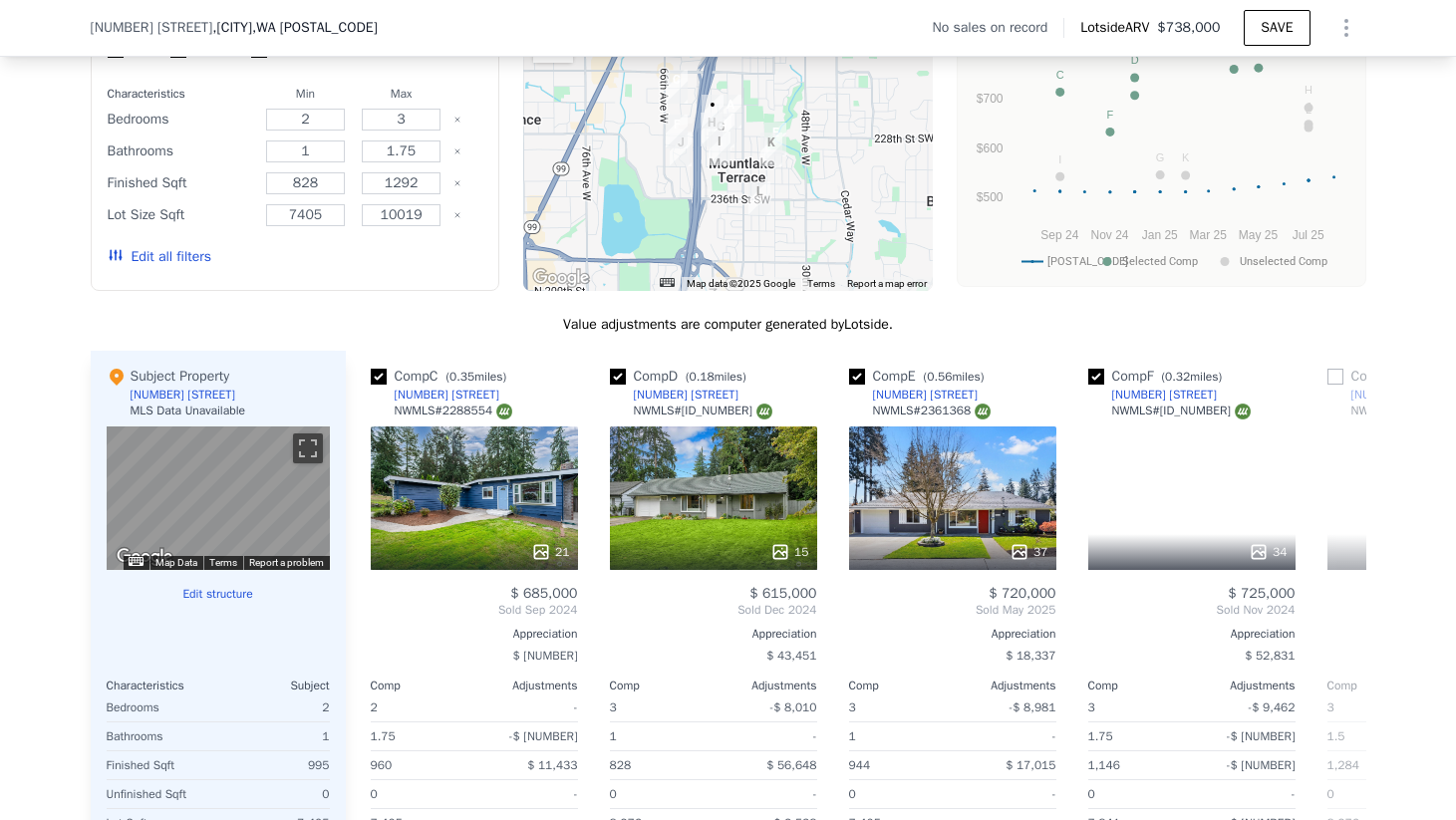 scroll, scrollTop: 0, scrollLeft: 478, axis: horizontal 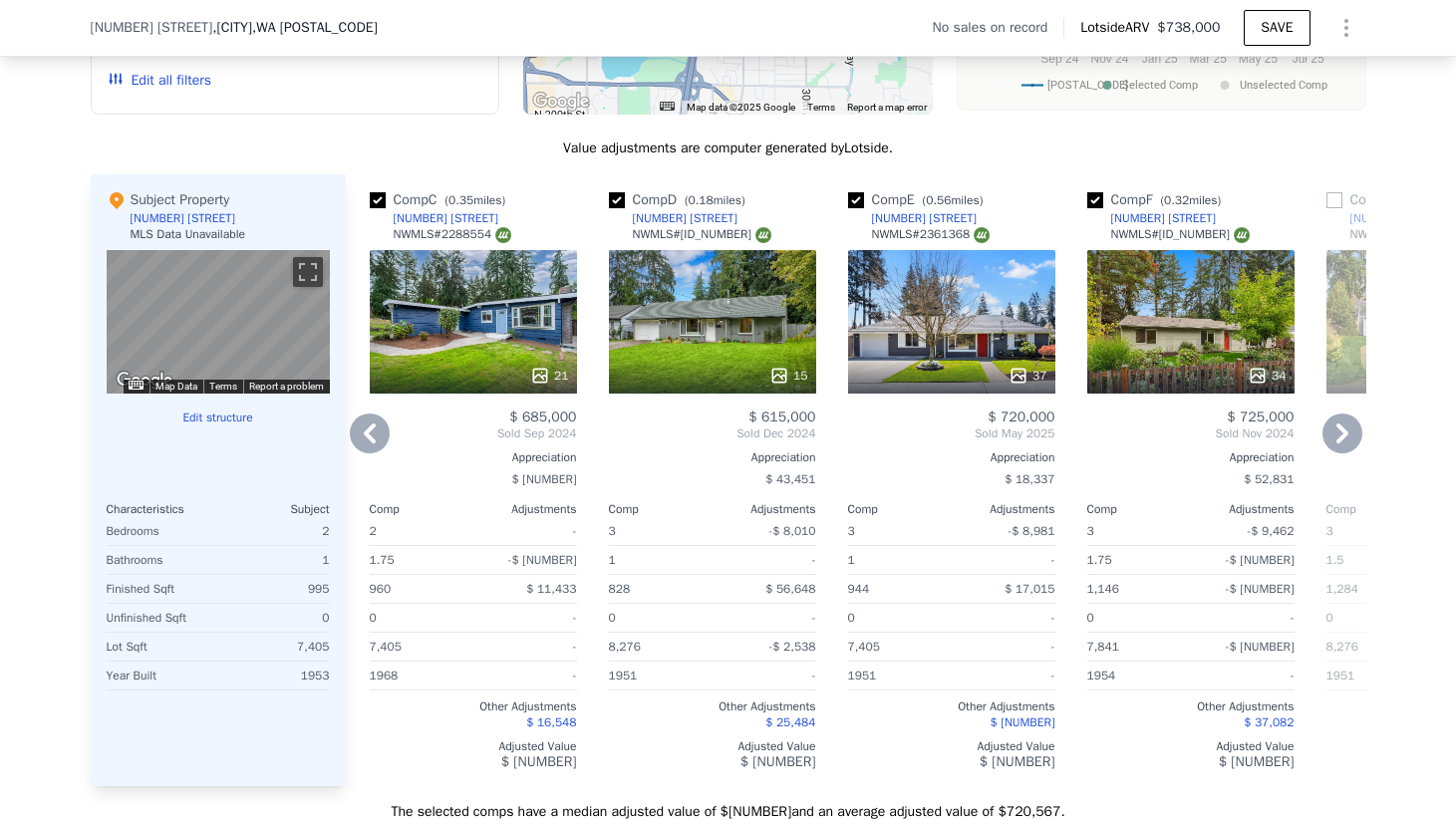click on "15" at bounding box center [713, 322] 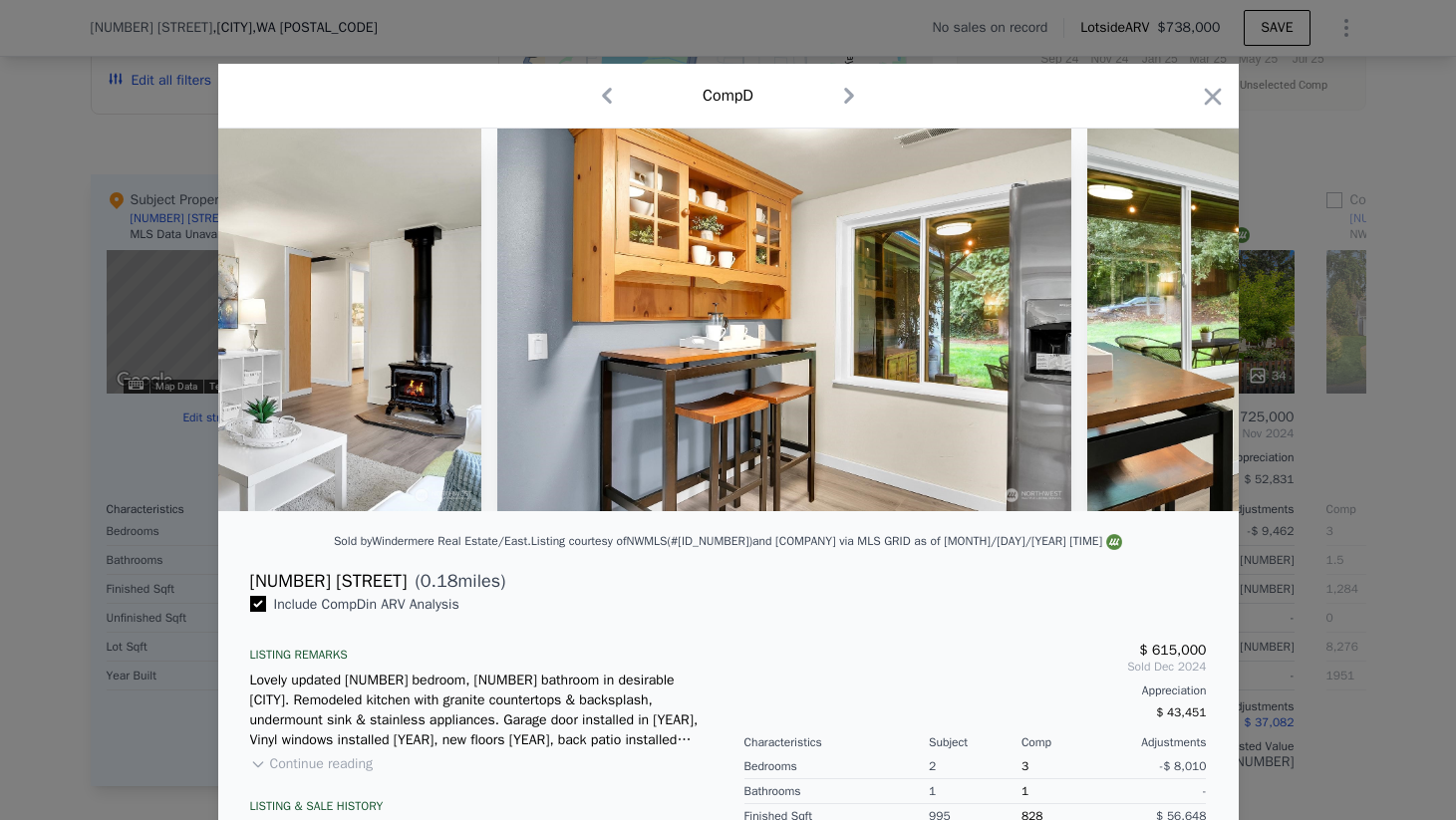 scroll, scrollTop: 0, scrollLeft: 2684, axis: horizontal 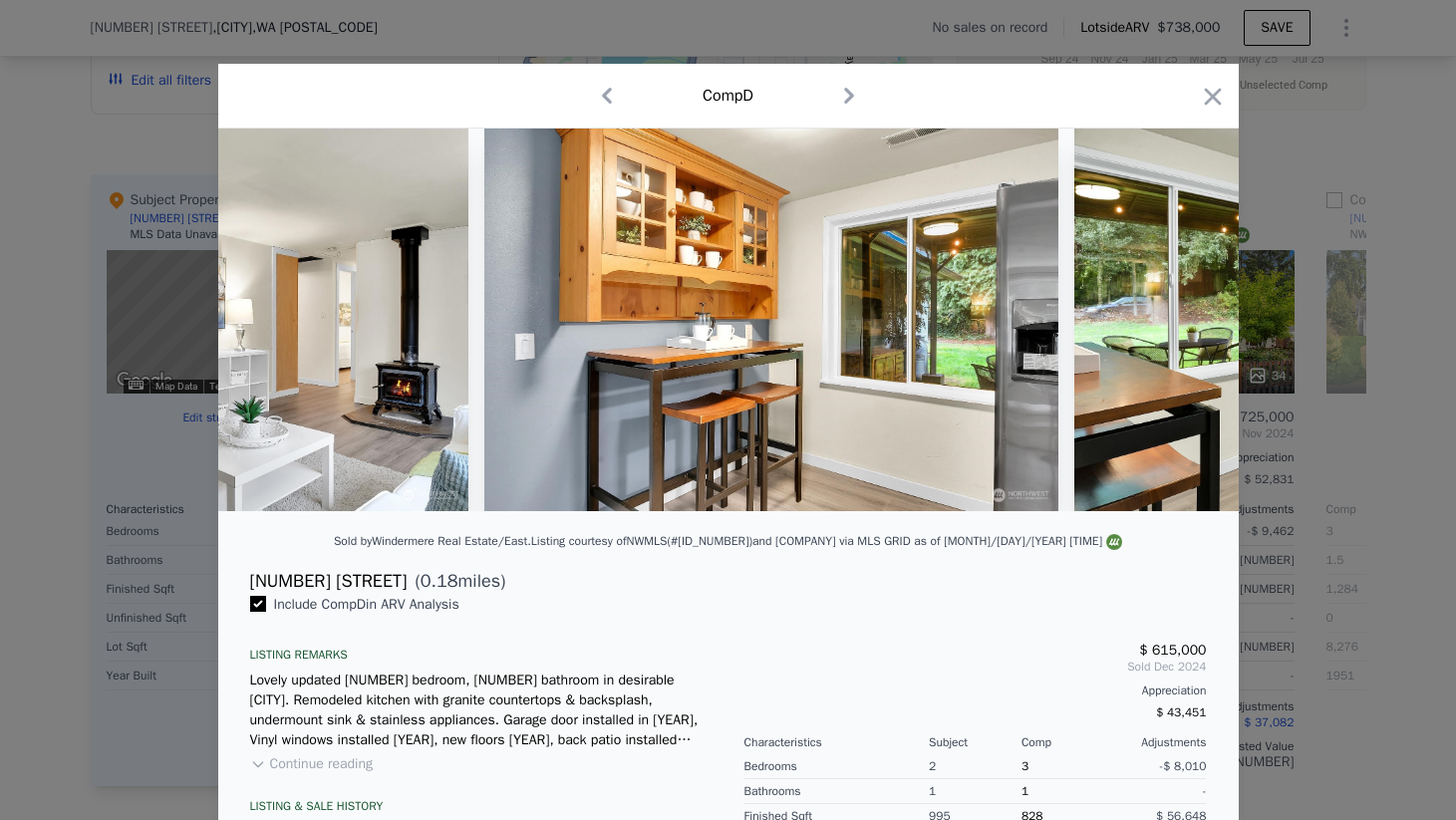 click 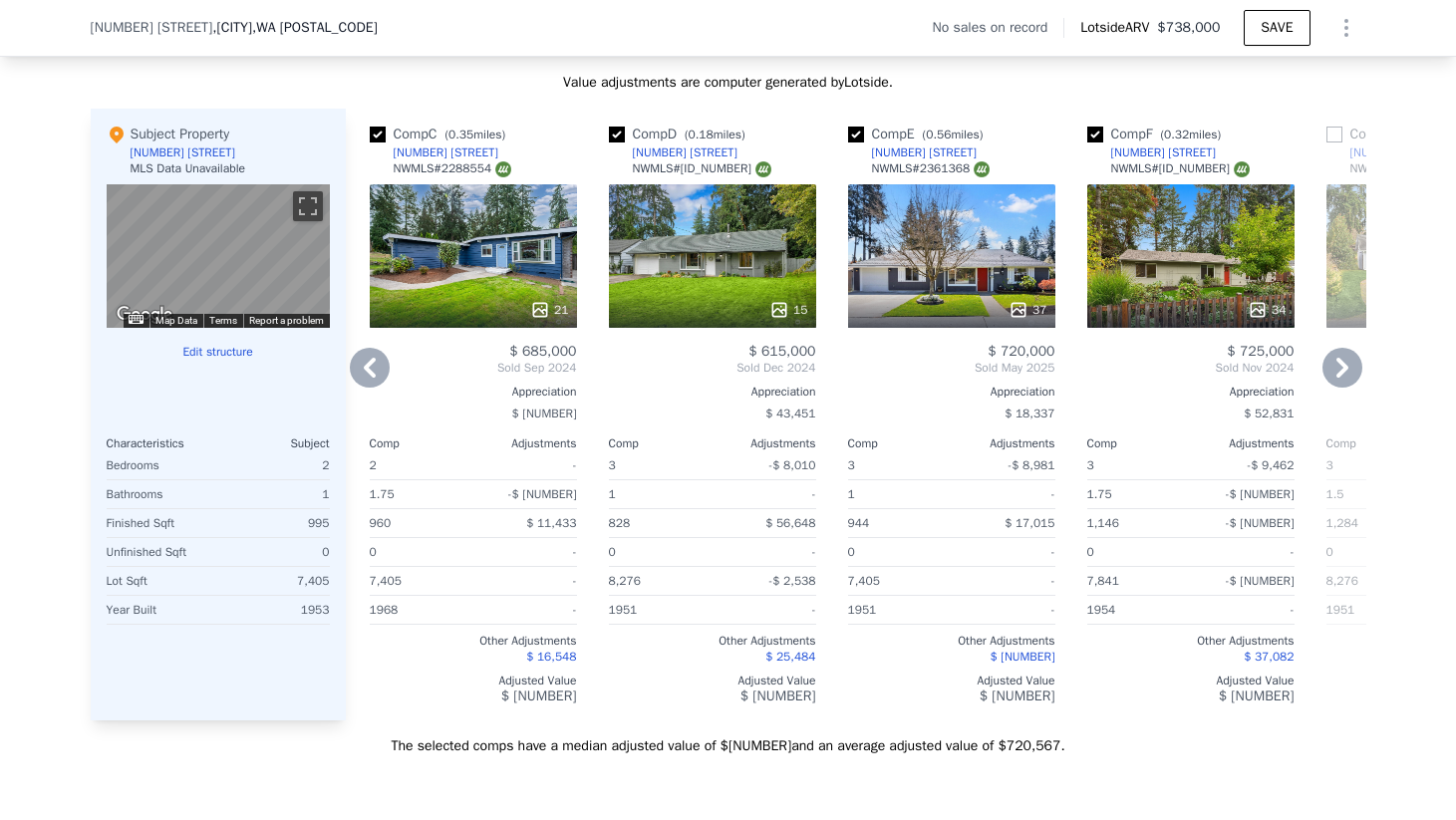 scroll, scrollTop: 2072, scrollLeft: 0, axis: vertical 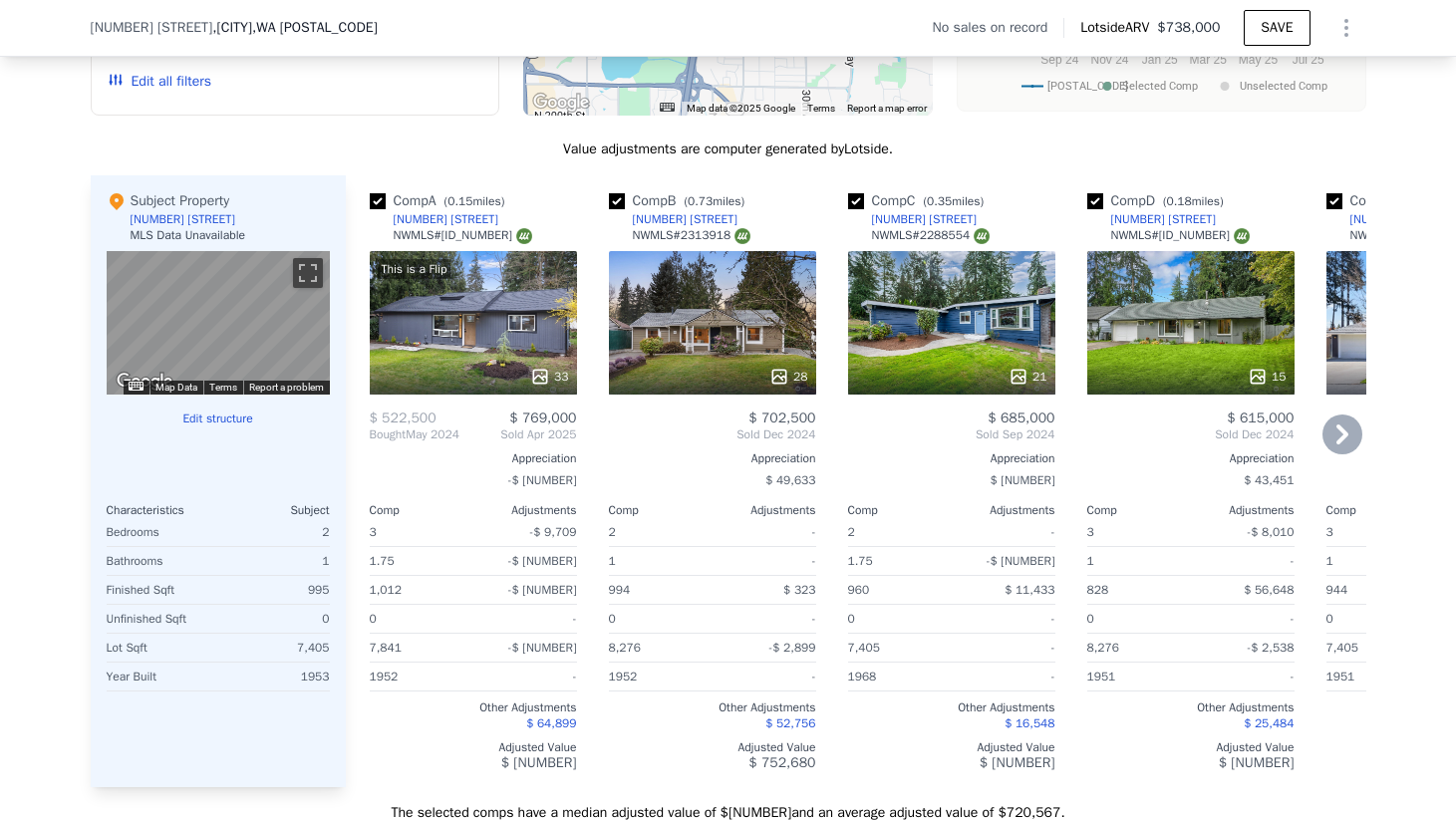 click on "This is a Flip 33" at bounding box center [473, 323] 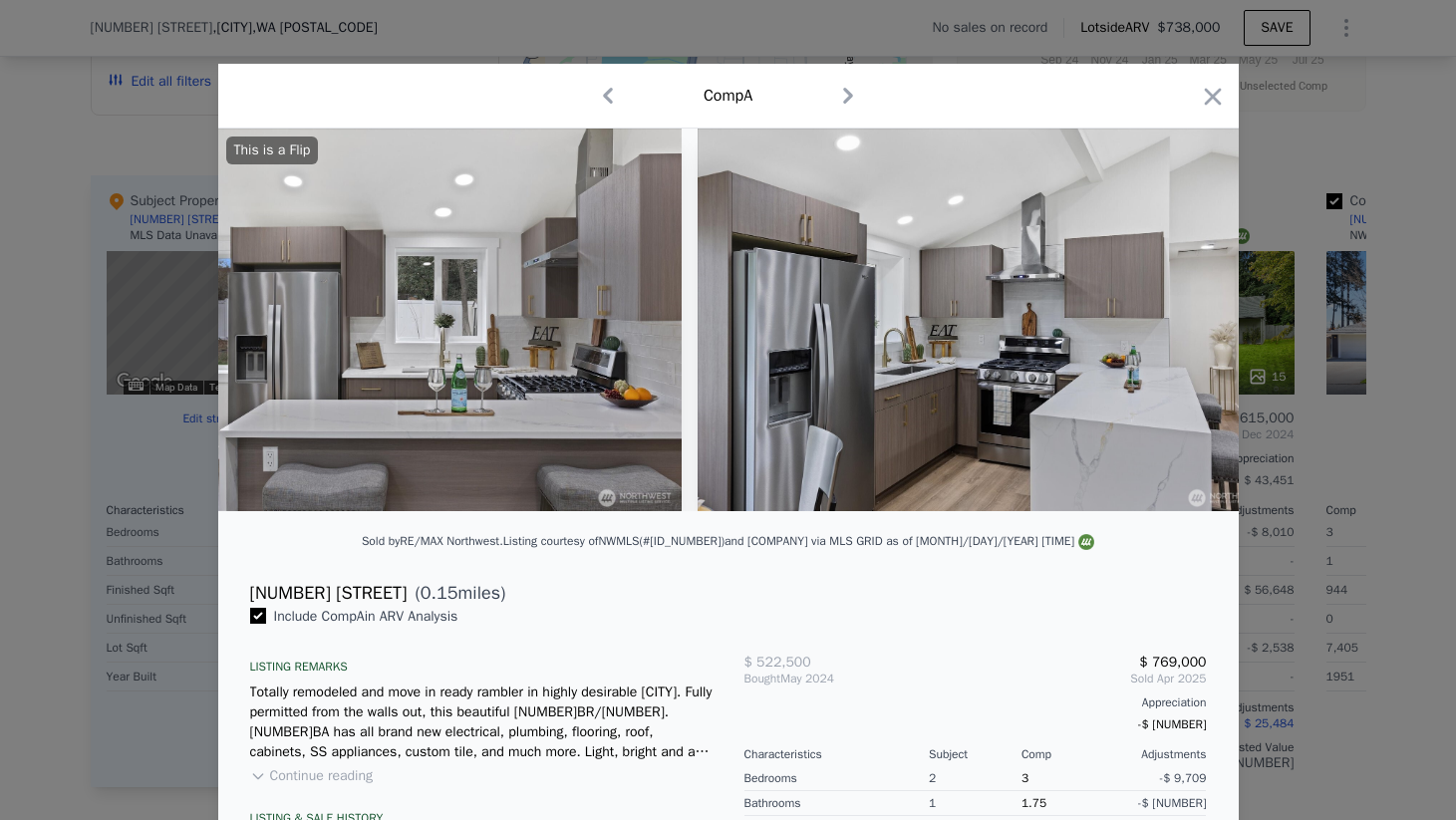scroll, scrollTop: 0, scrollLeft: 3828, axis: horizontal 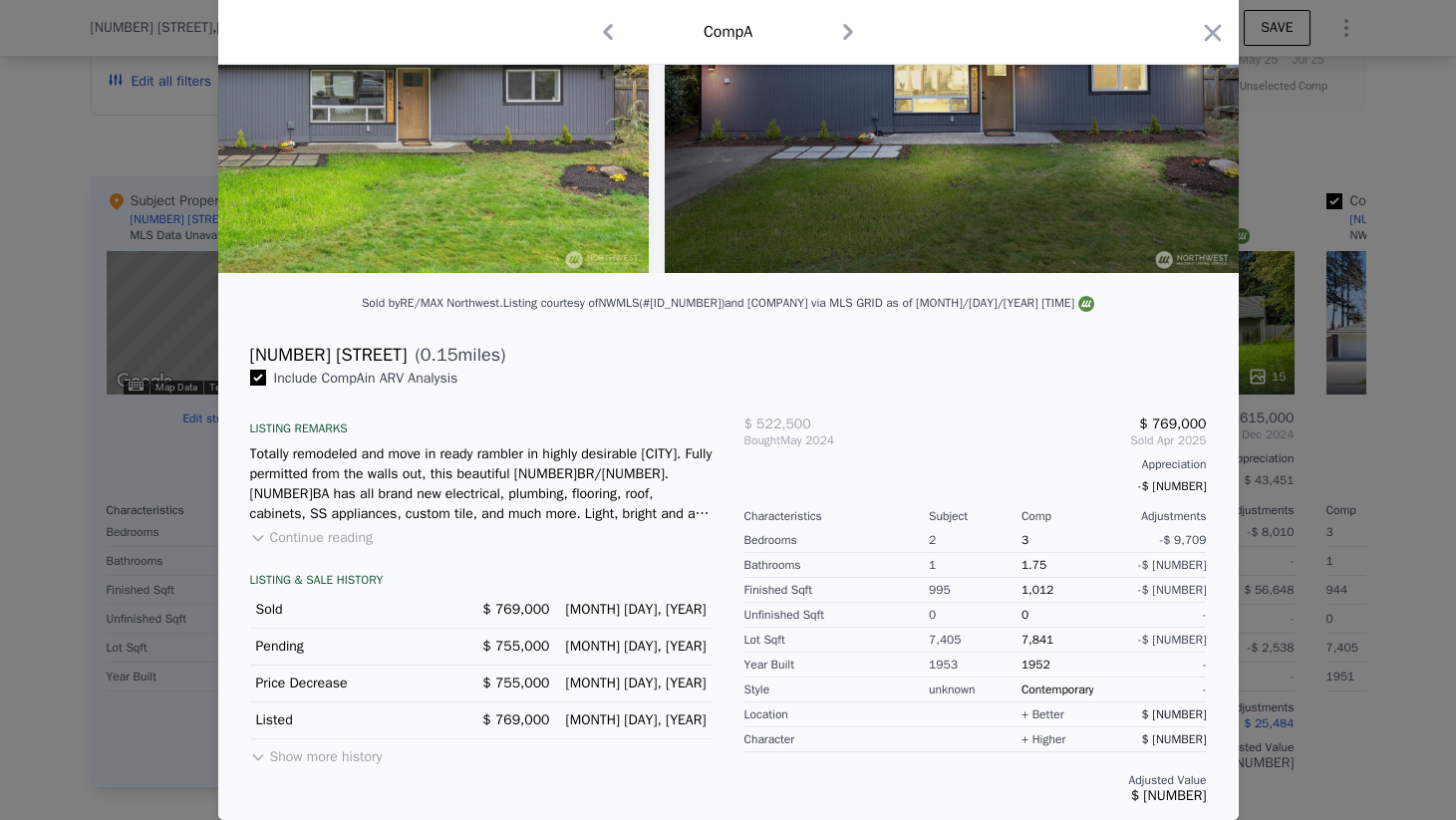 click on "Continue reading" at bounding box center (311, 538) 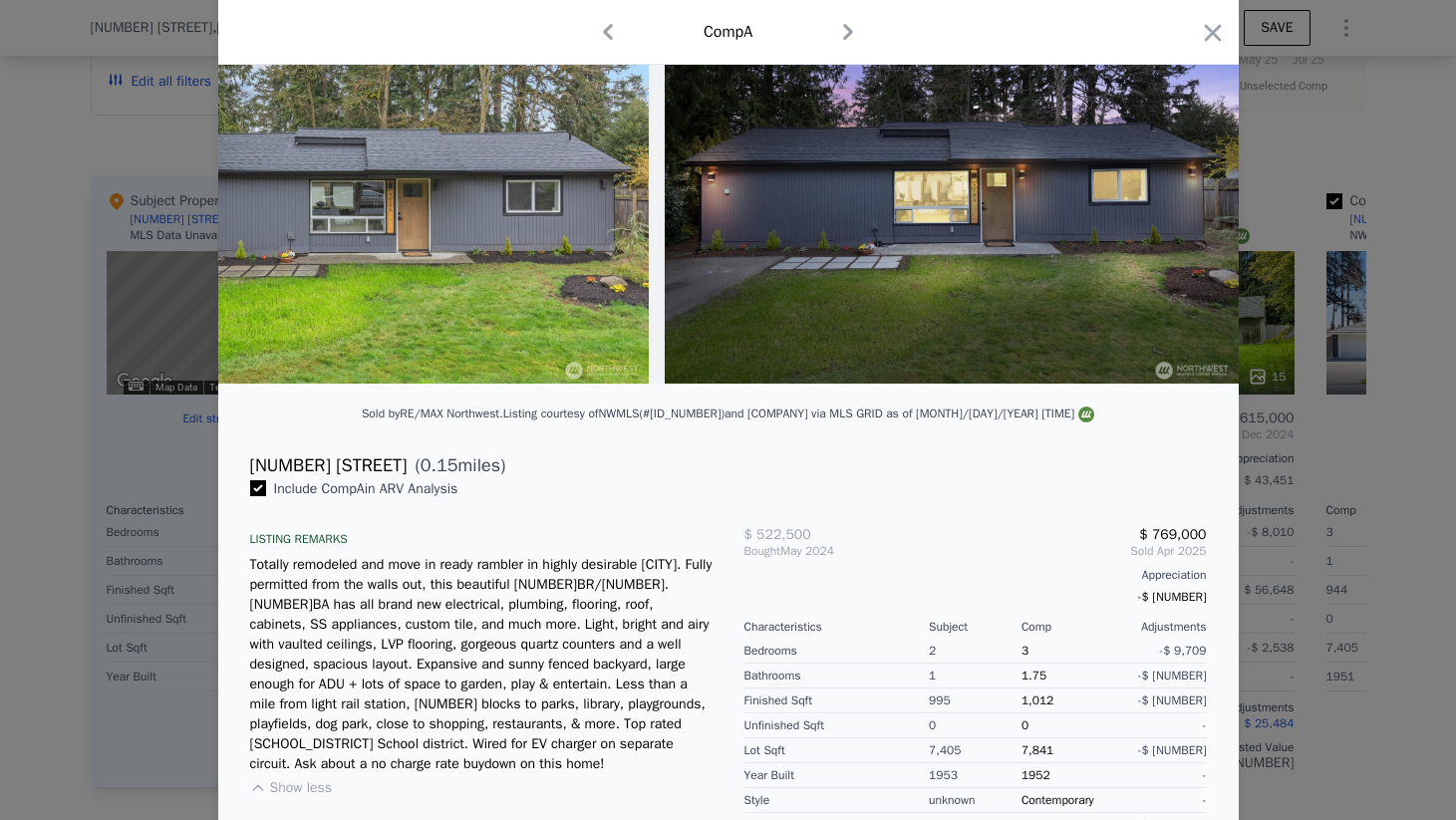 scroll, scrollTop: 0, scrollLeft: 0, axis: both 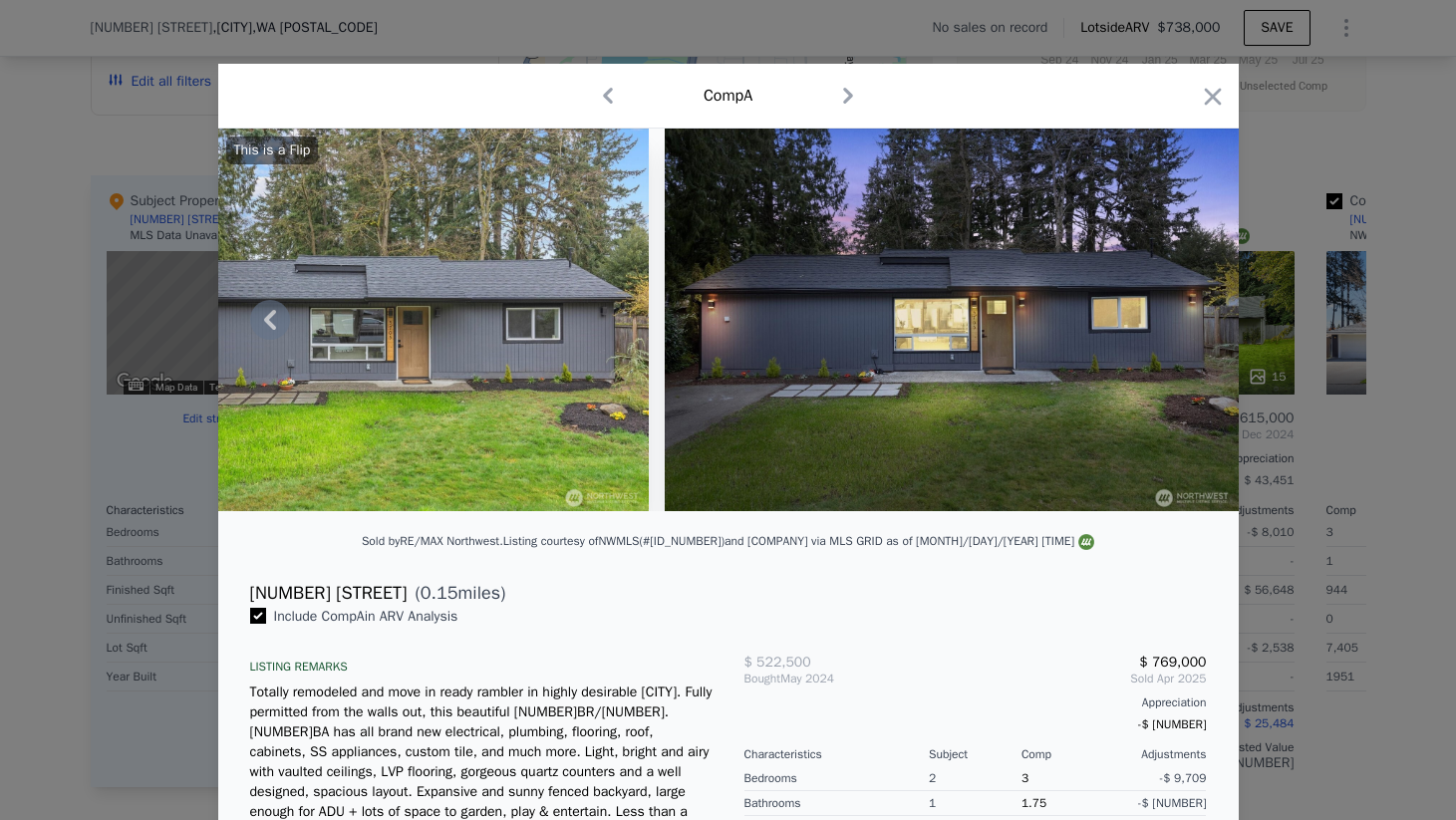 click 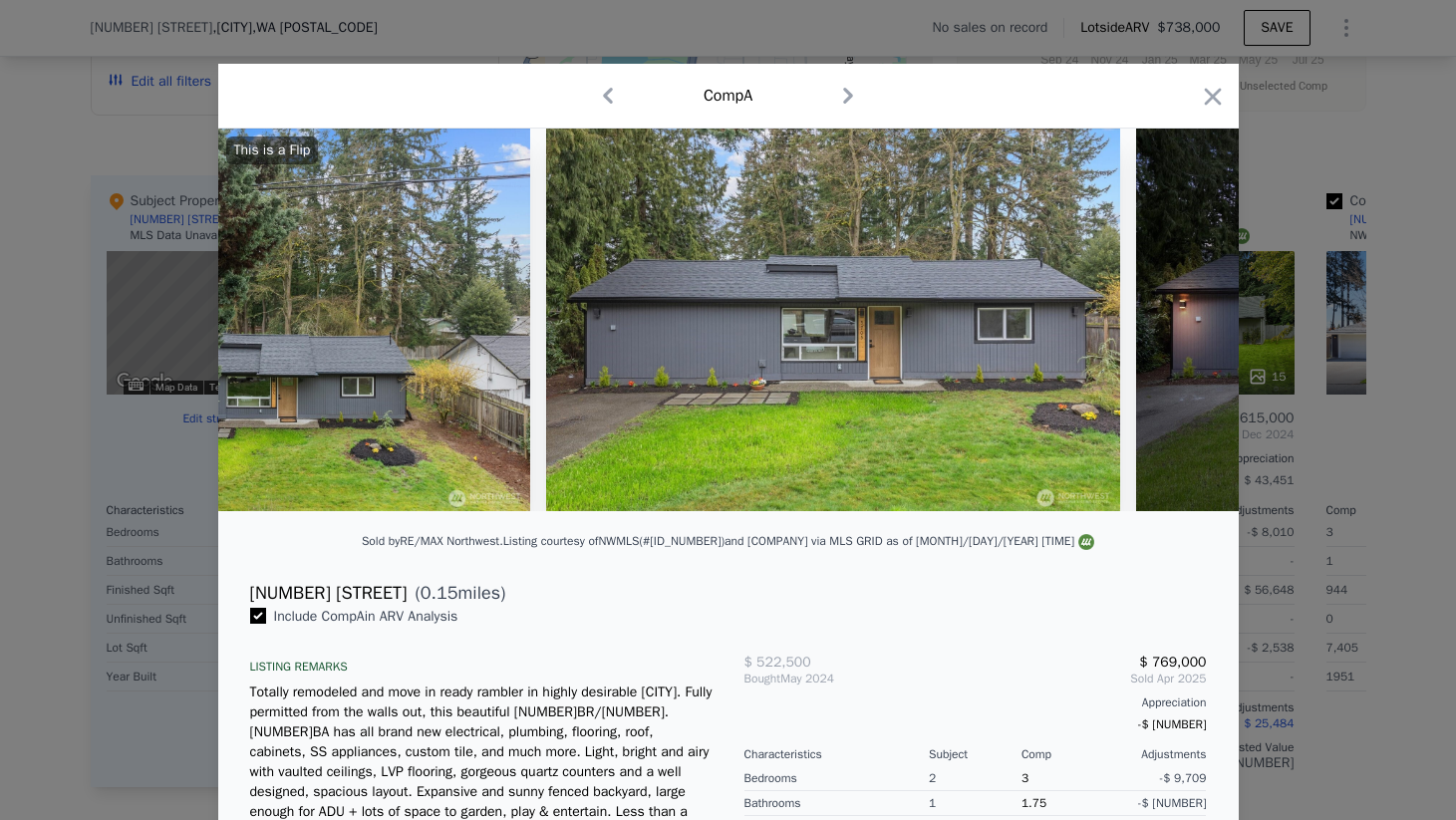 scroll, scrollTop: 0, scrollLeft: 17573, axis: horizontal 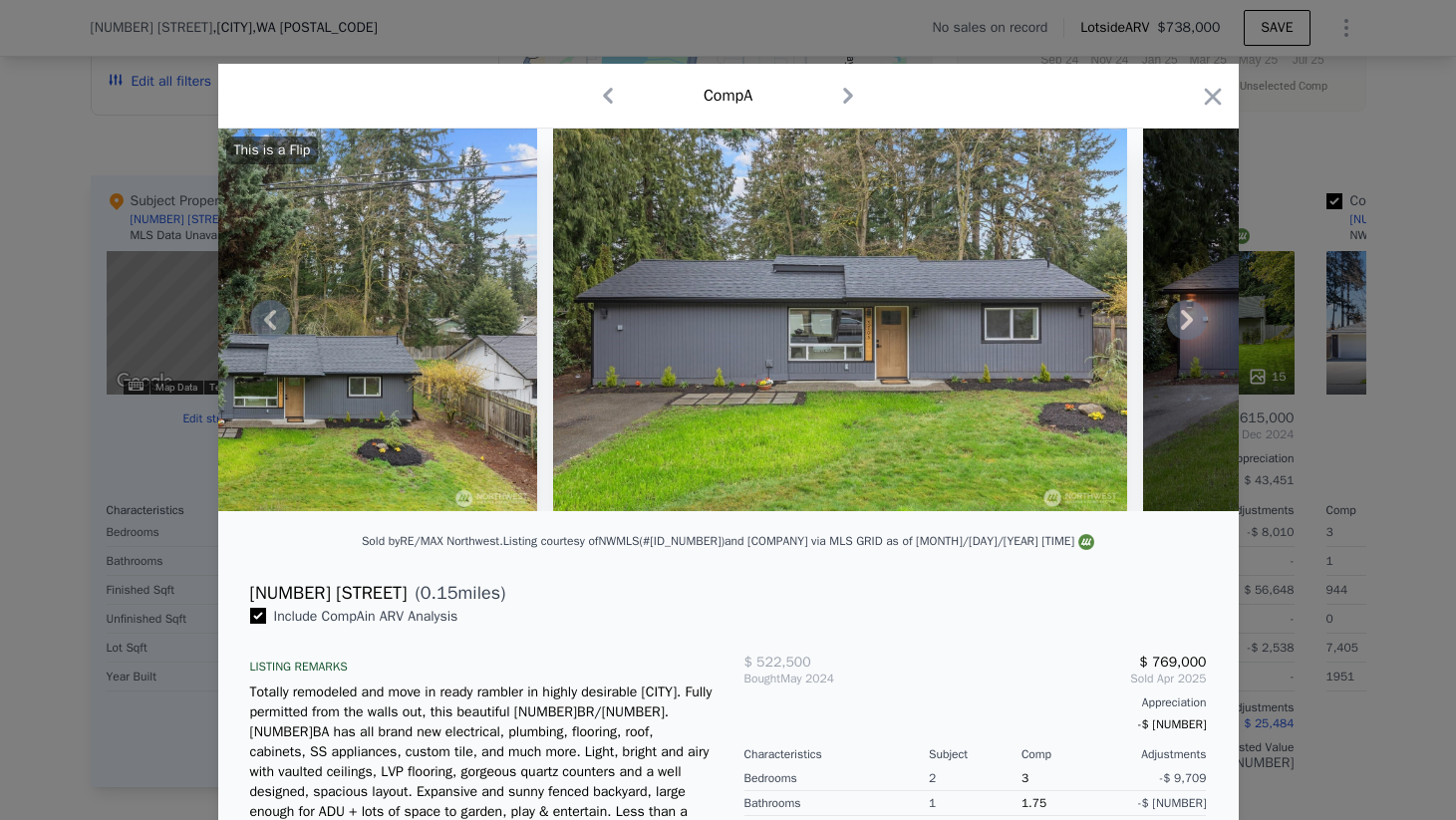 click at bounding box center (281, 320) 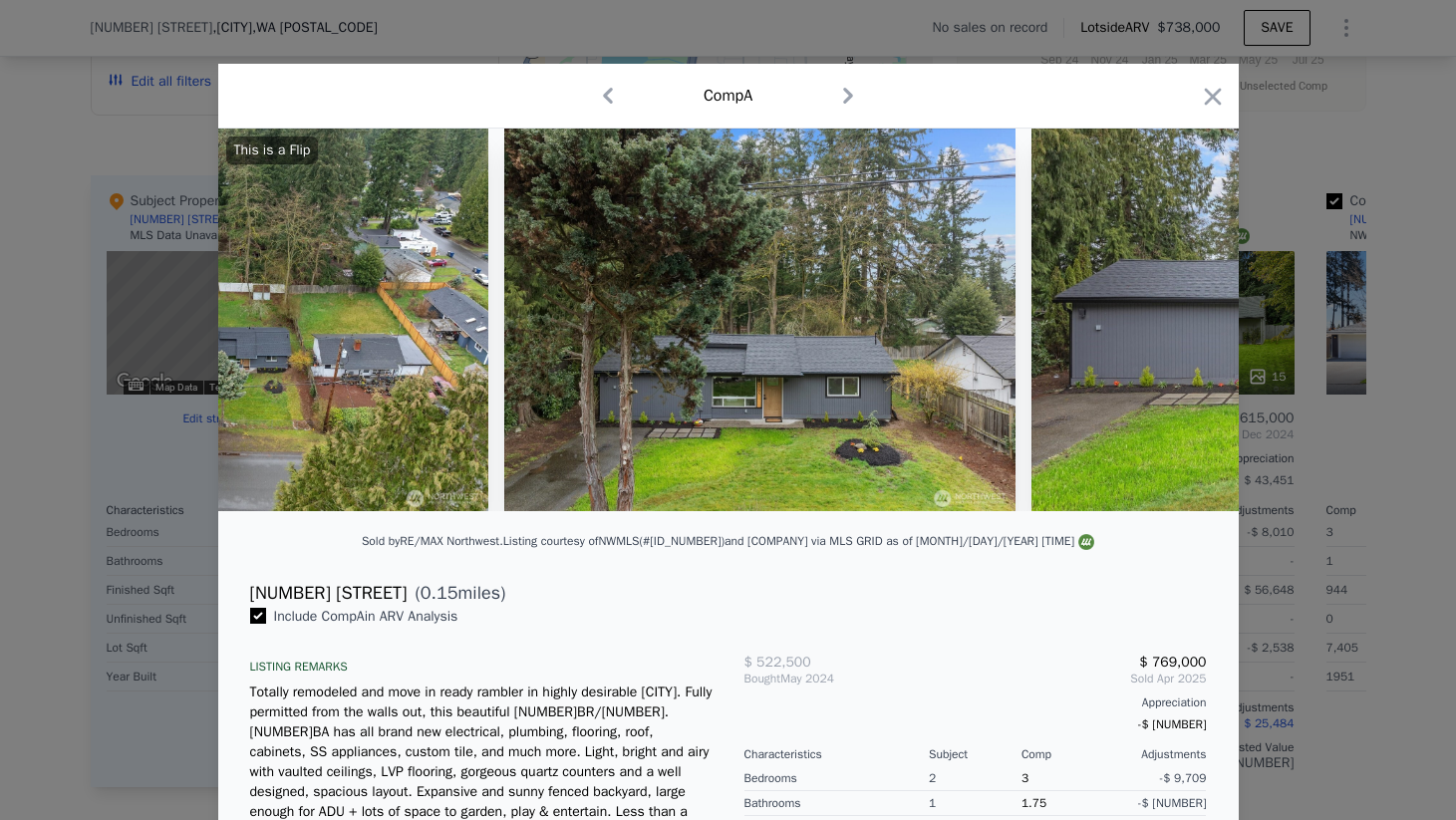 click at bounding box center (232, 320) 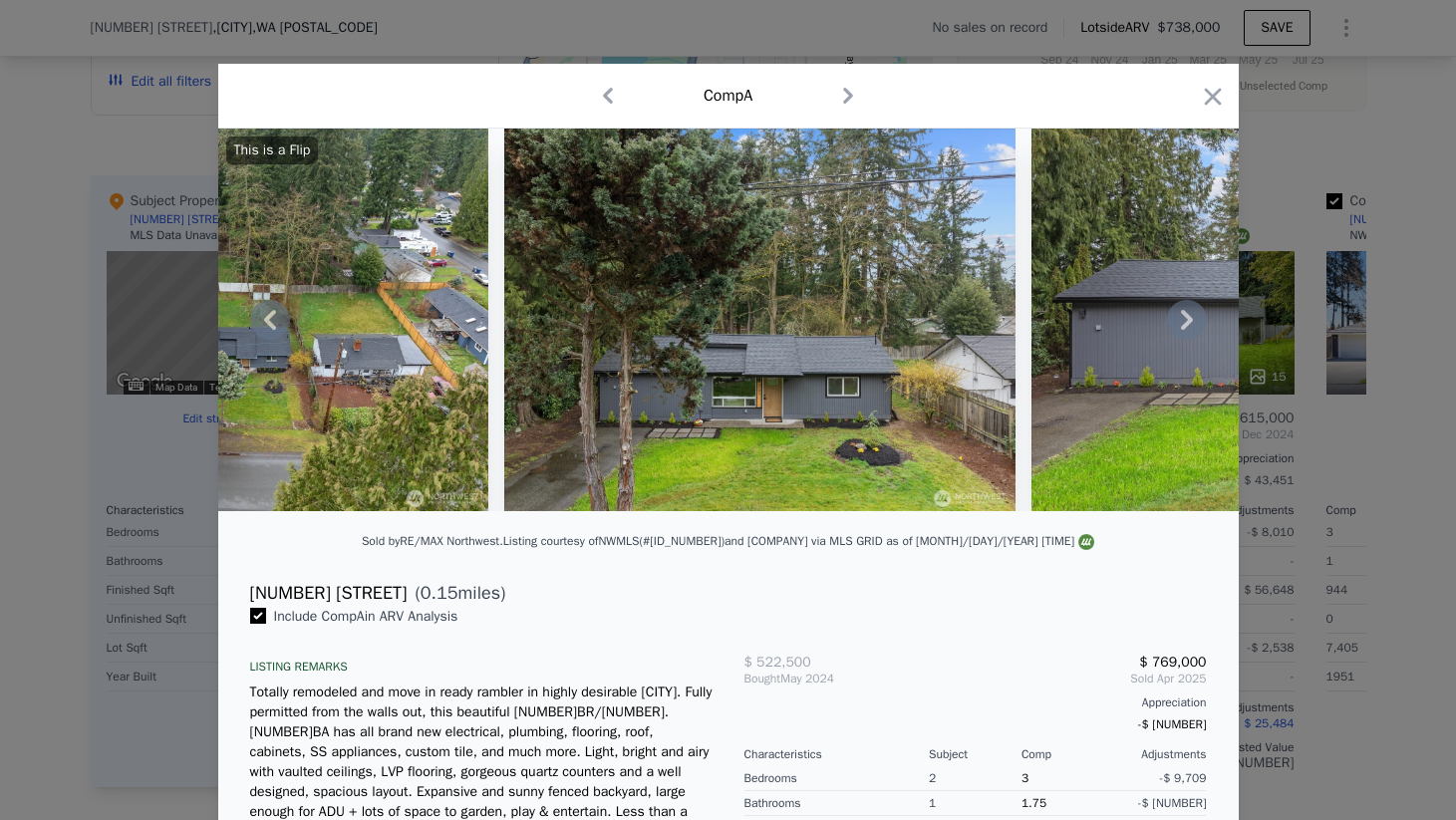 click 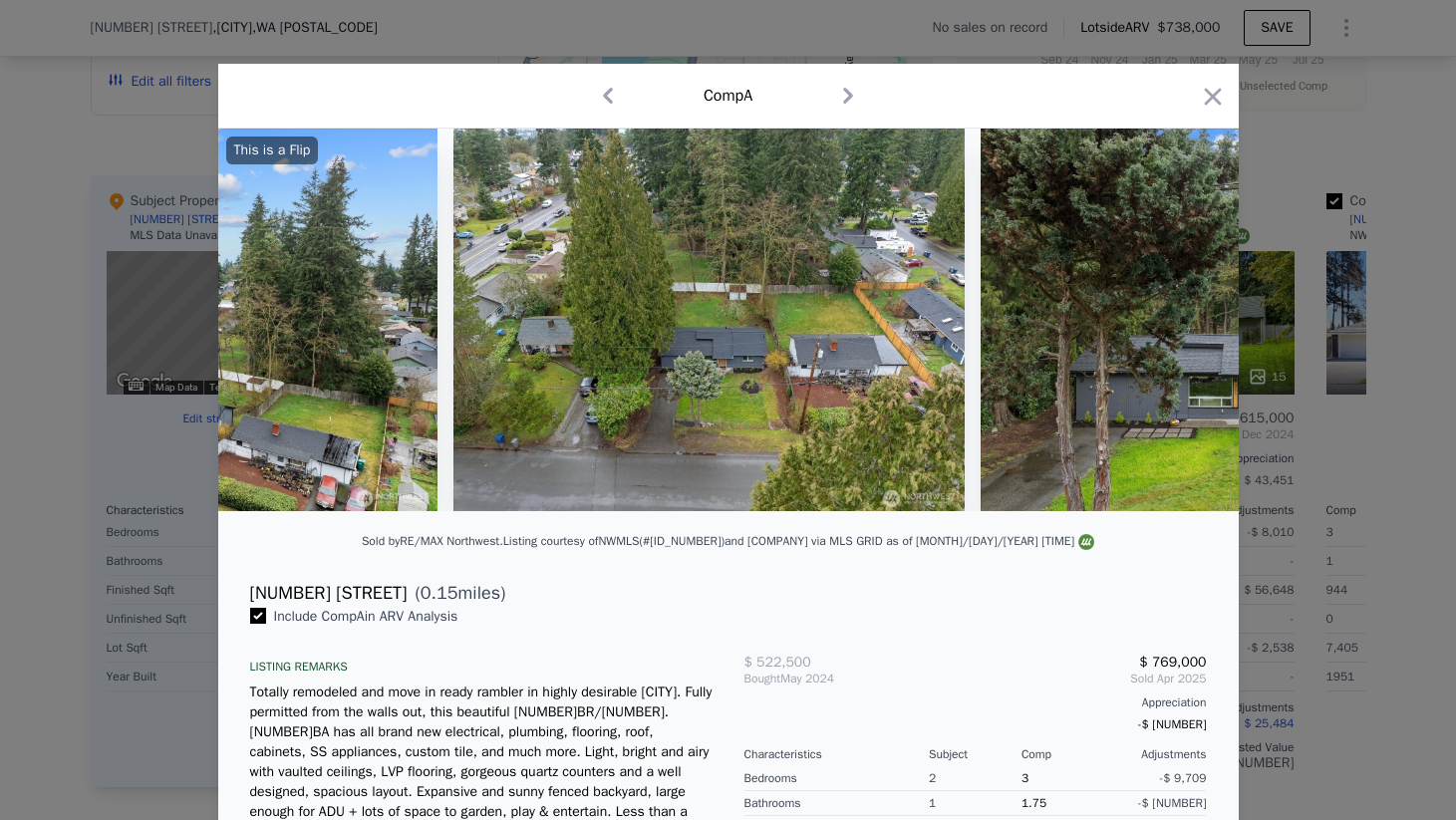 scroll, scrollTop: 0, scrollLeft: 16616, axis: horizontal 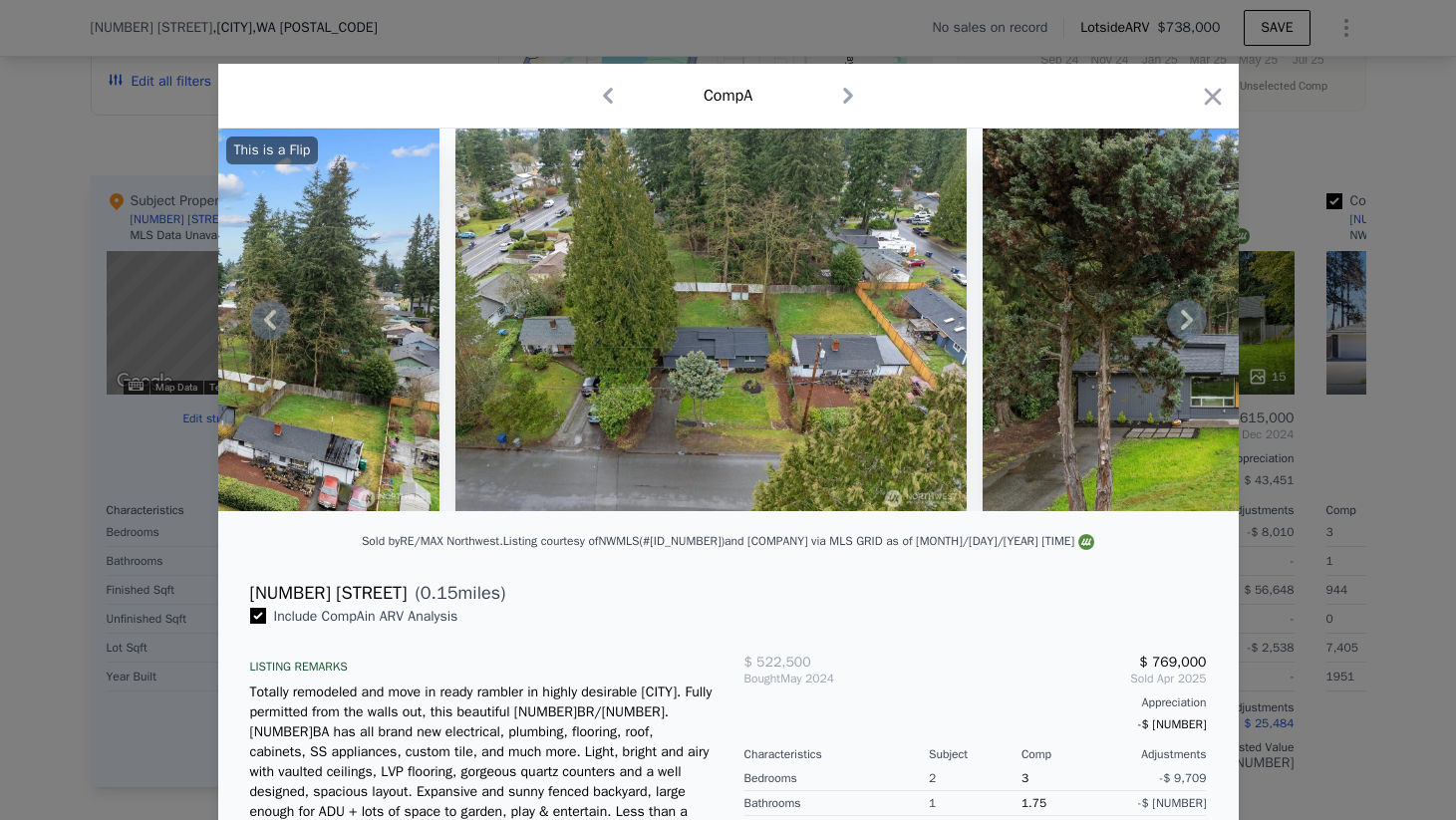 click 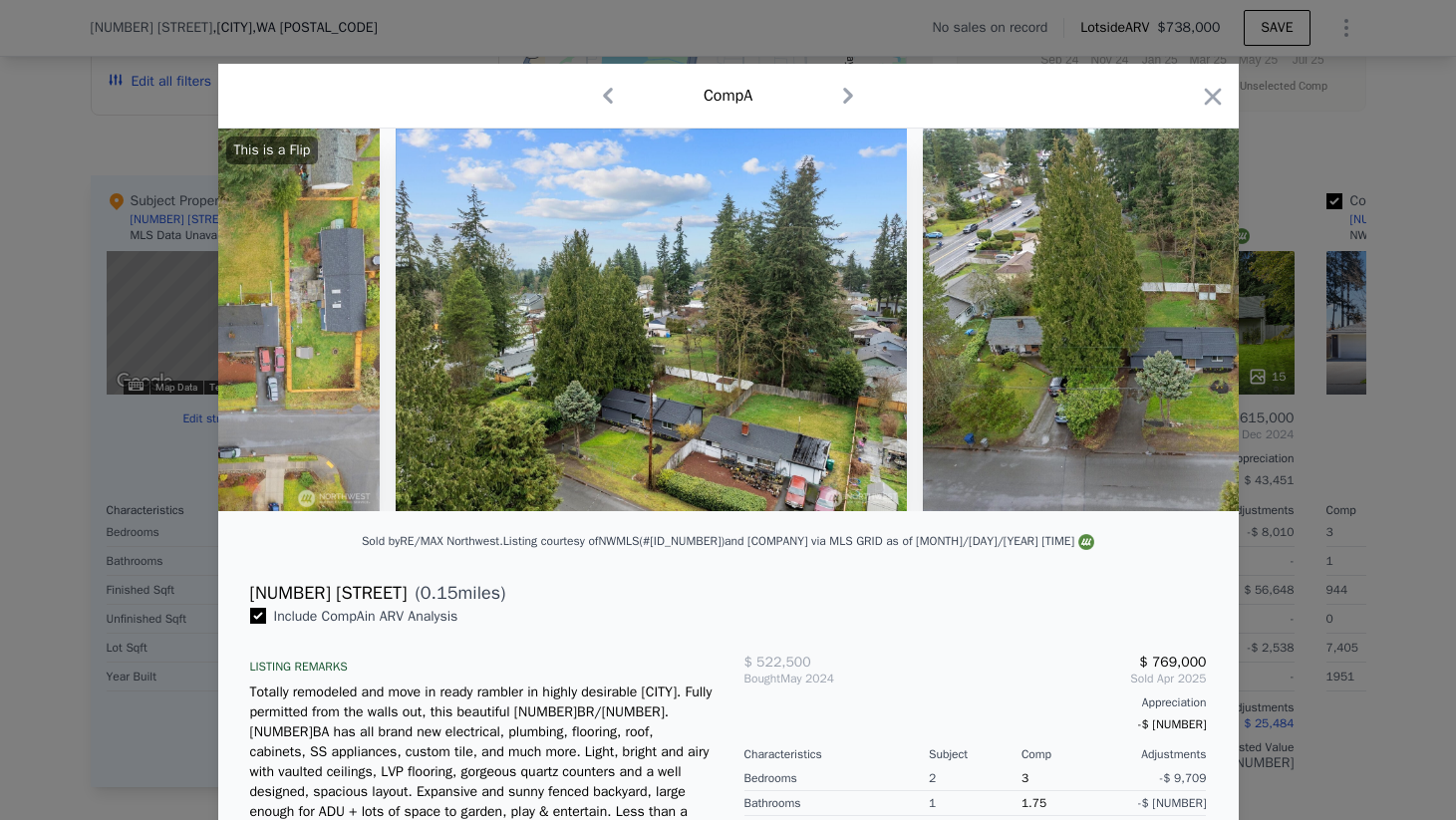 scroll, scrollTop: 0, scrollLeft: 16138, axis: horizontal 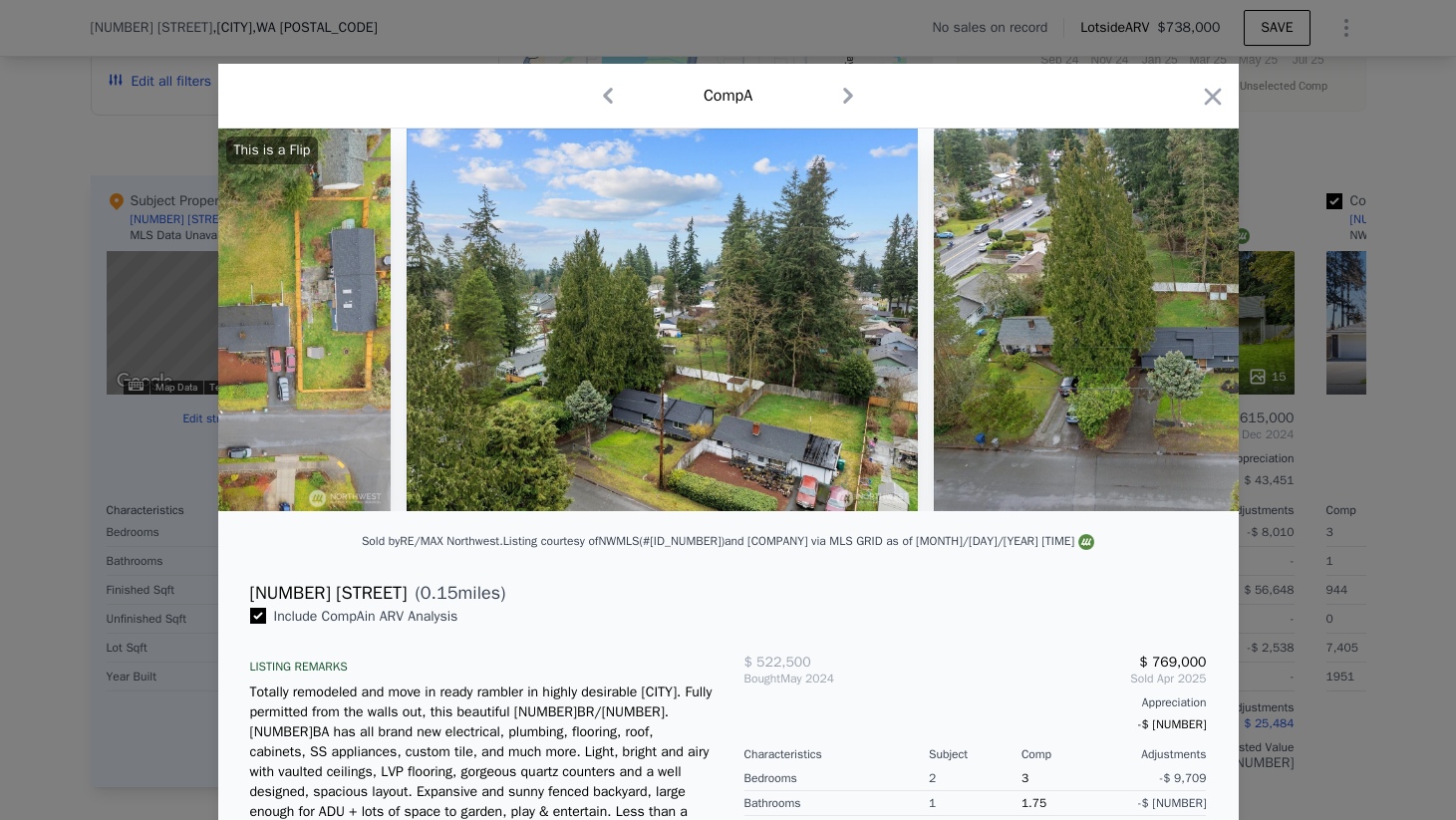 click on "This is a Flip" at bounding box center (728, 320) 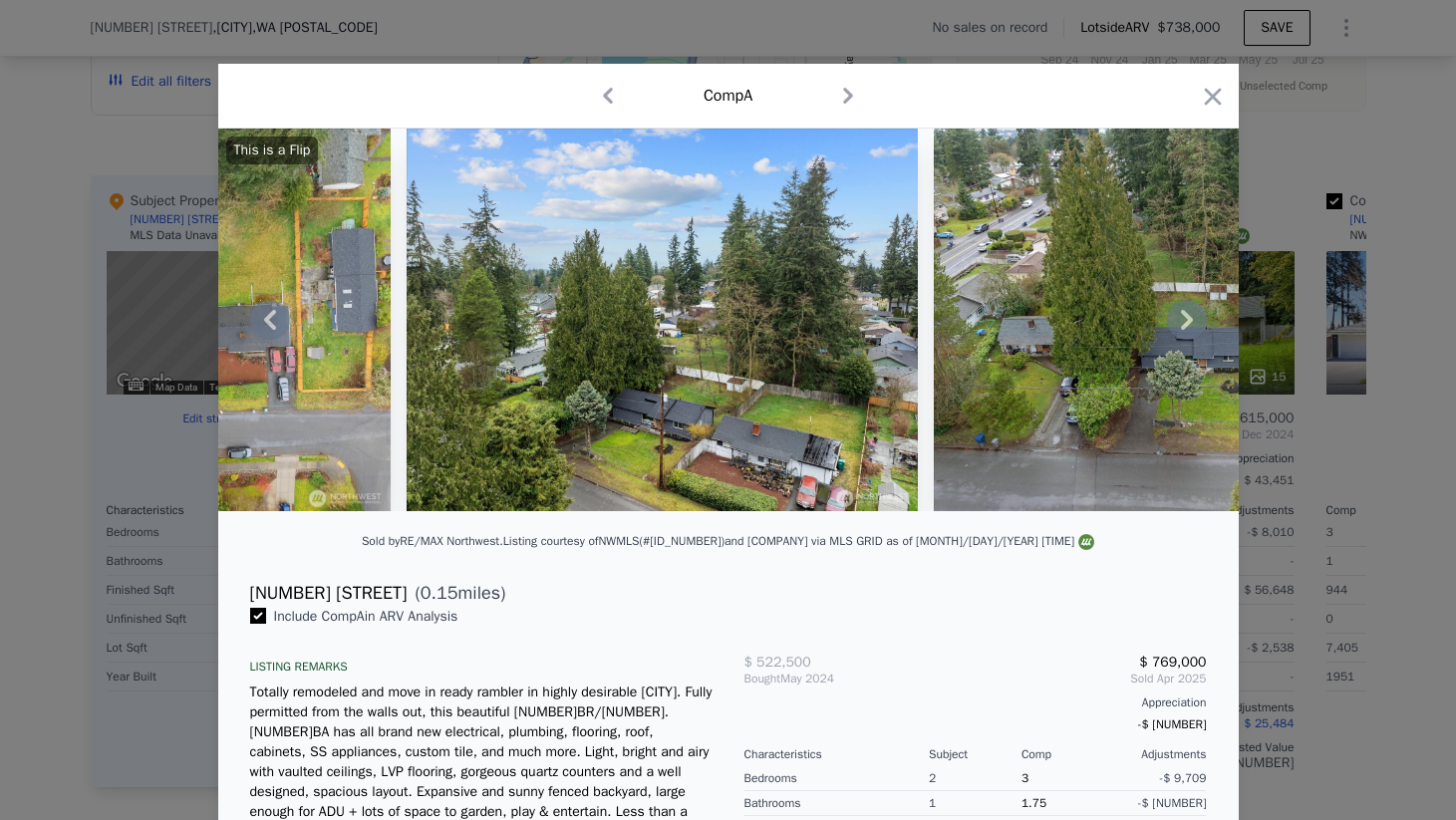 click 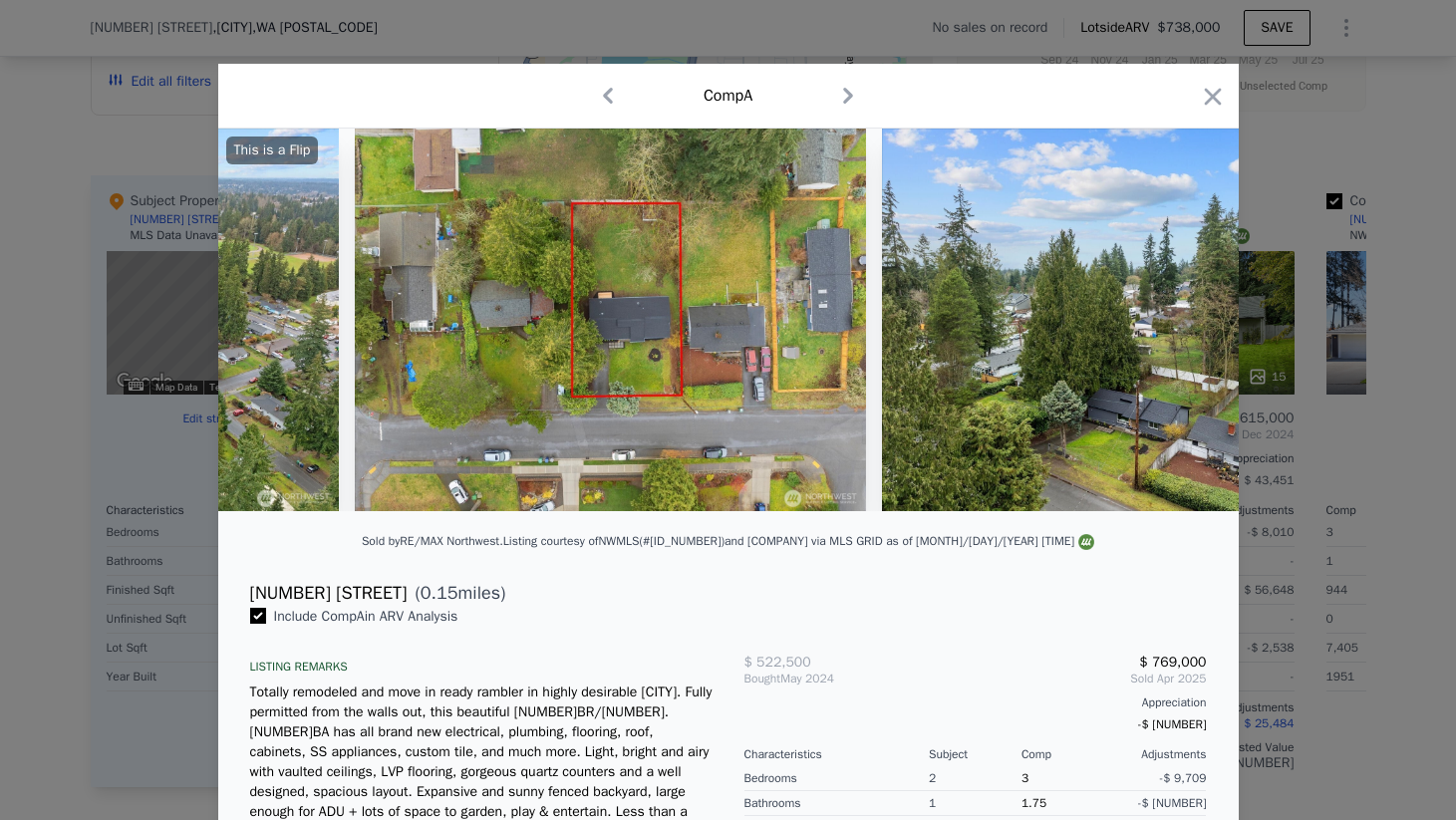 scroll, scrollTop: 0, scrollLeft: 15659, axis: horizontal 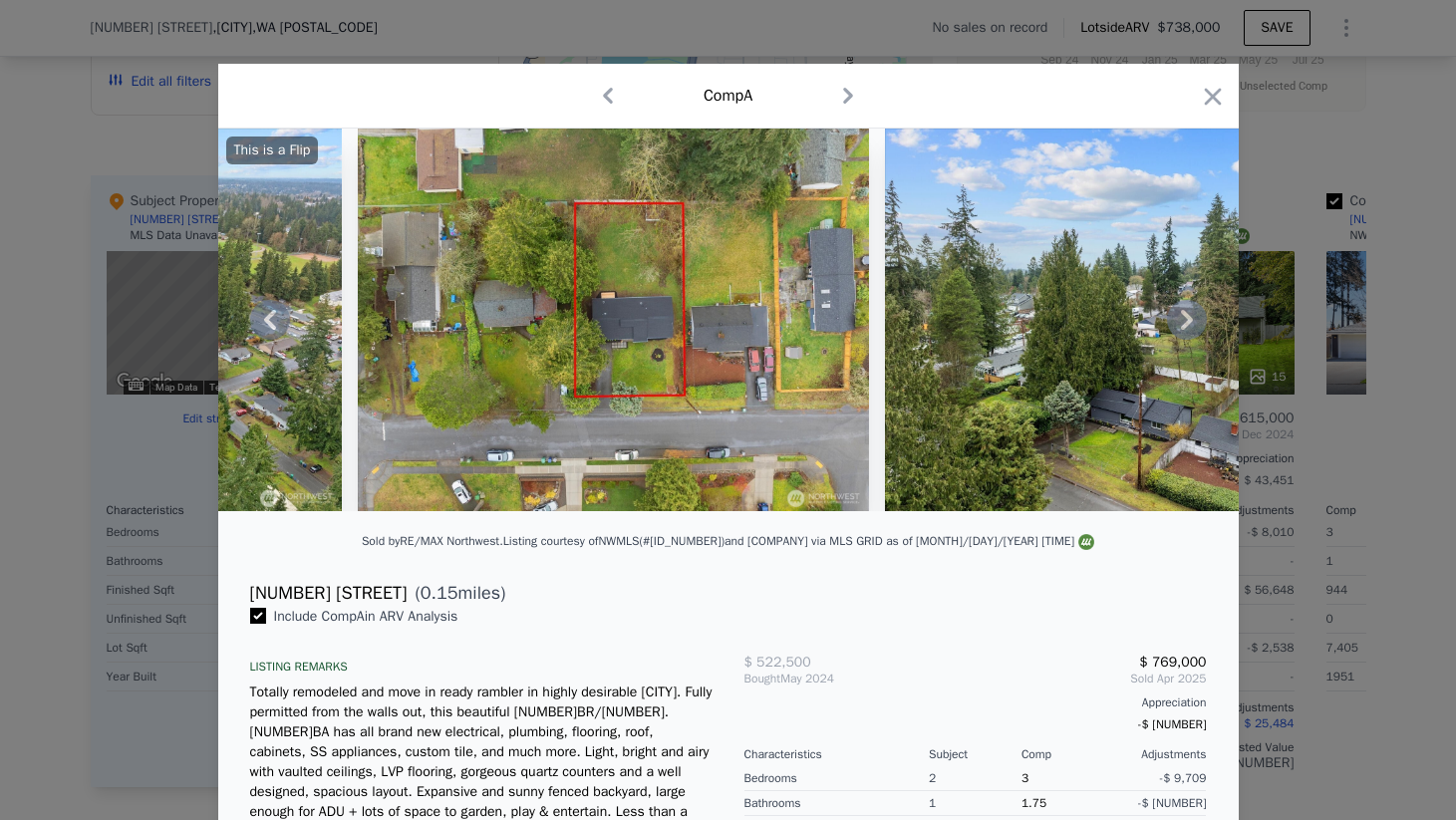 click at bounding box center (1140, 320) 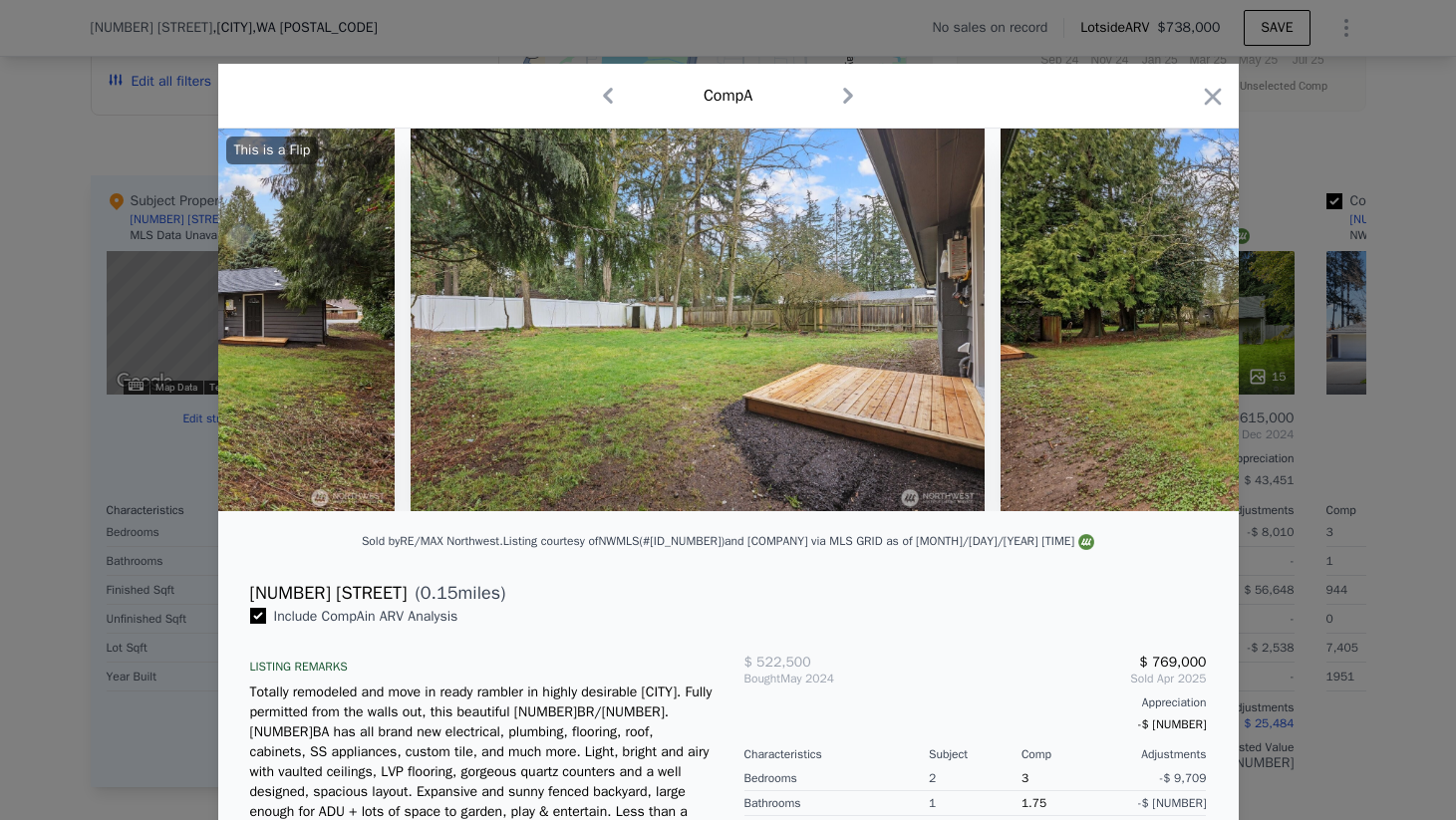 scroll, scrollTop: 0, scrollLeft: 13447, axis: horizontal 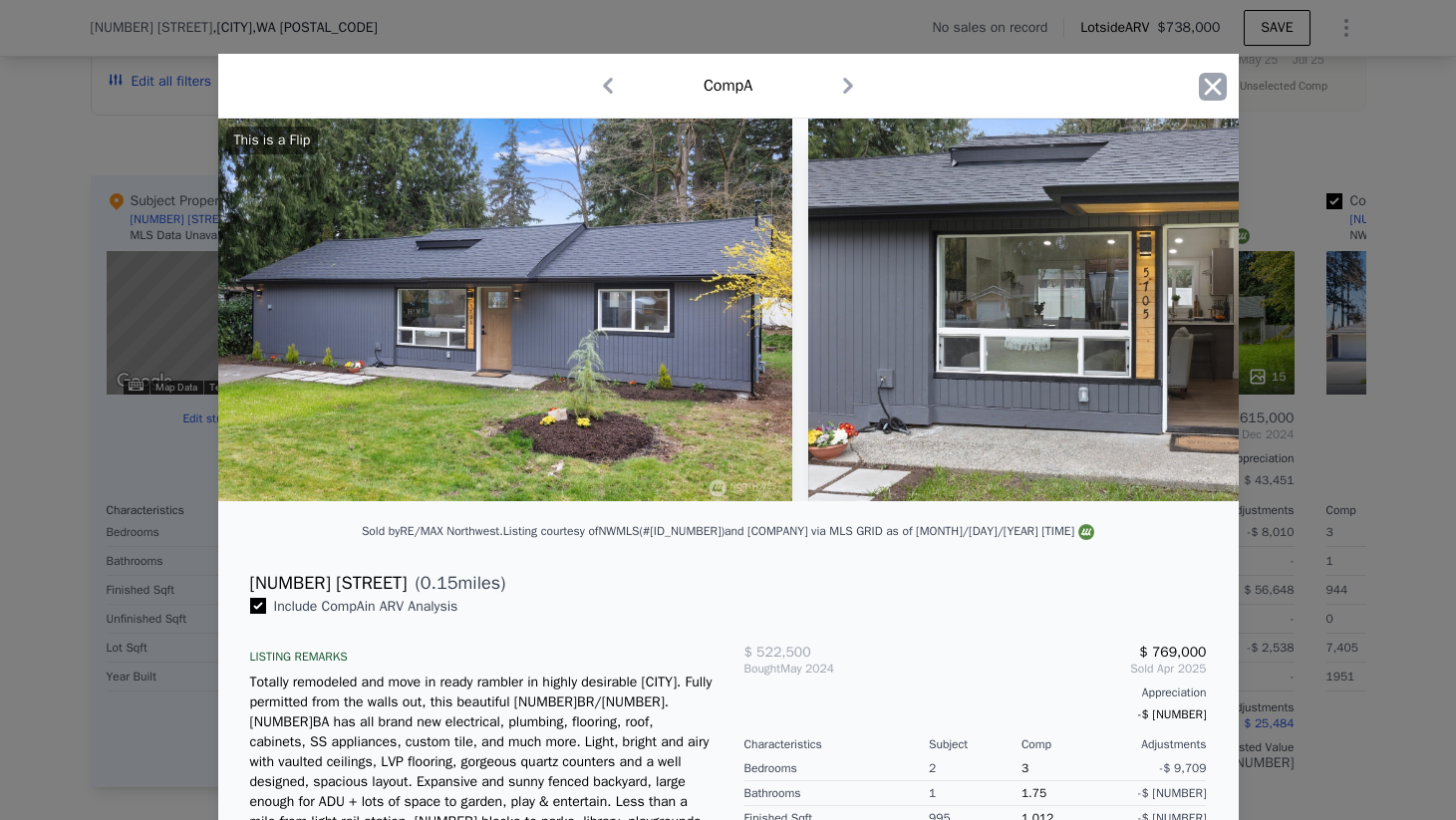 click 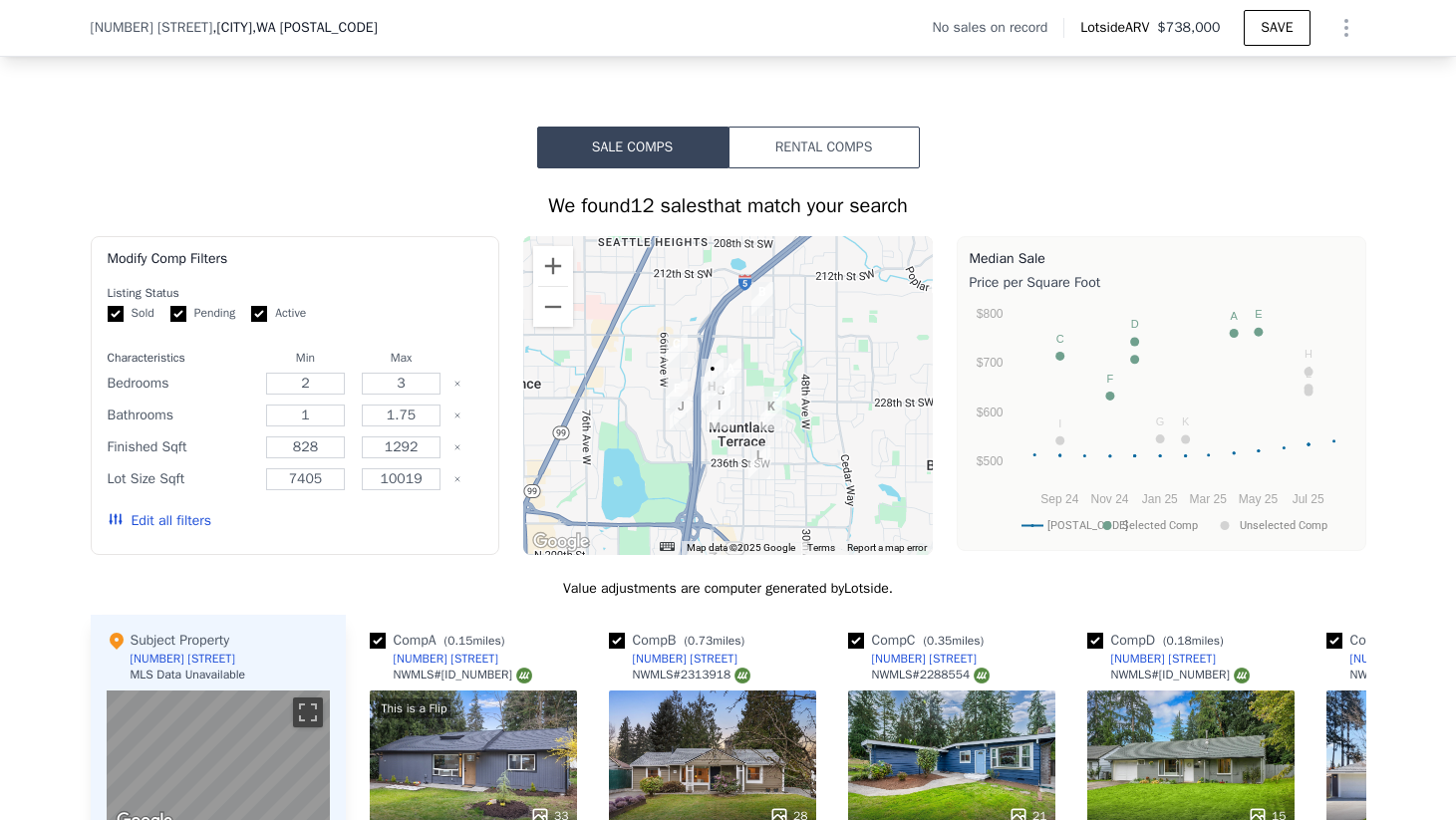 scroll, scrollTop: 1559, scrollLeft: 0, axis: vertical 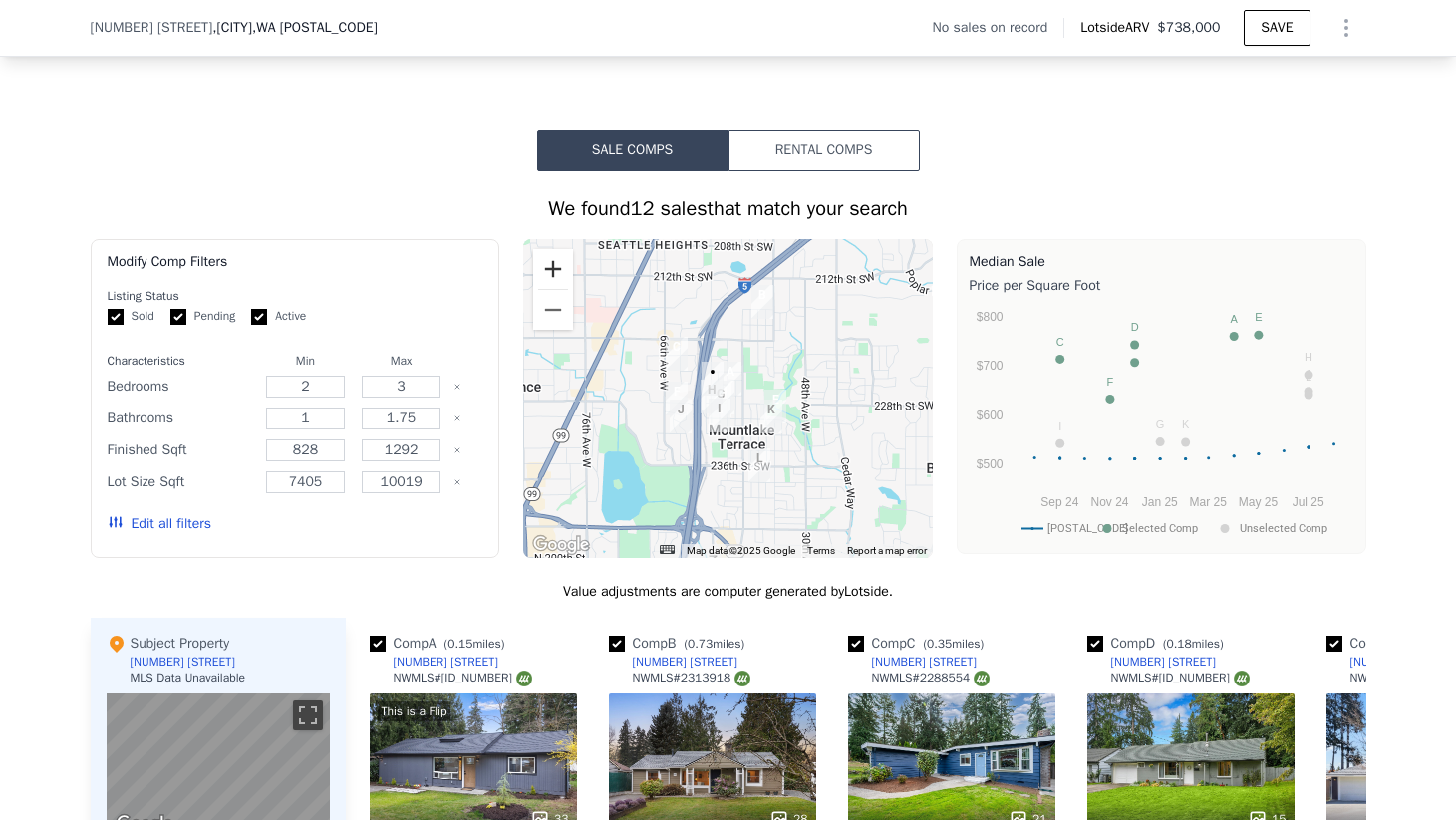click at bounding box center (553, 269) 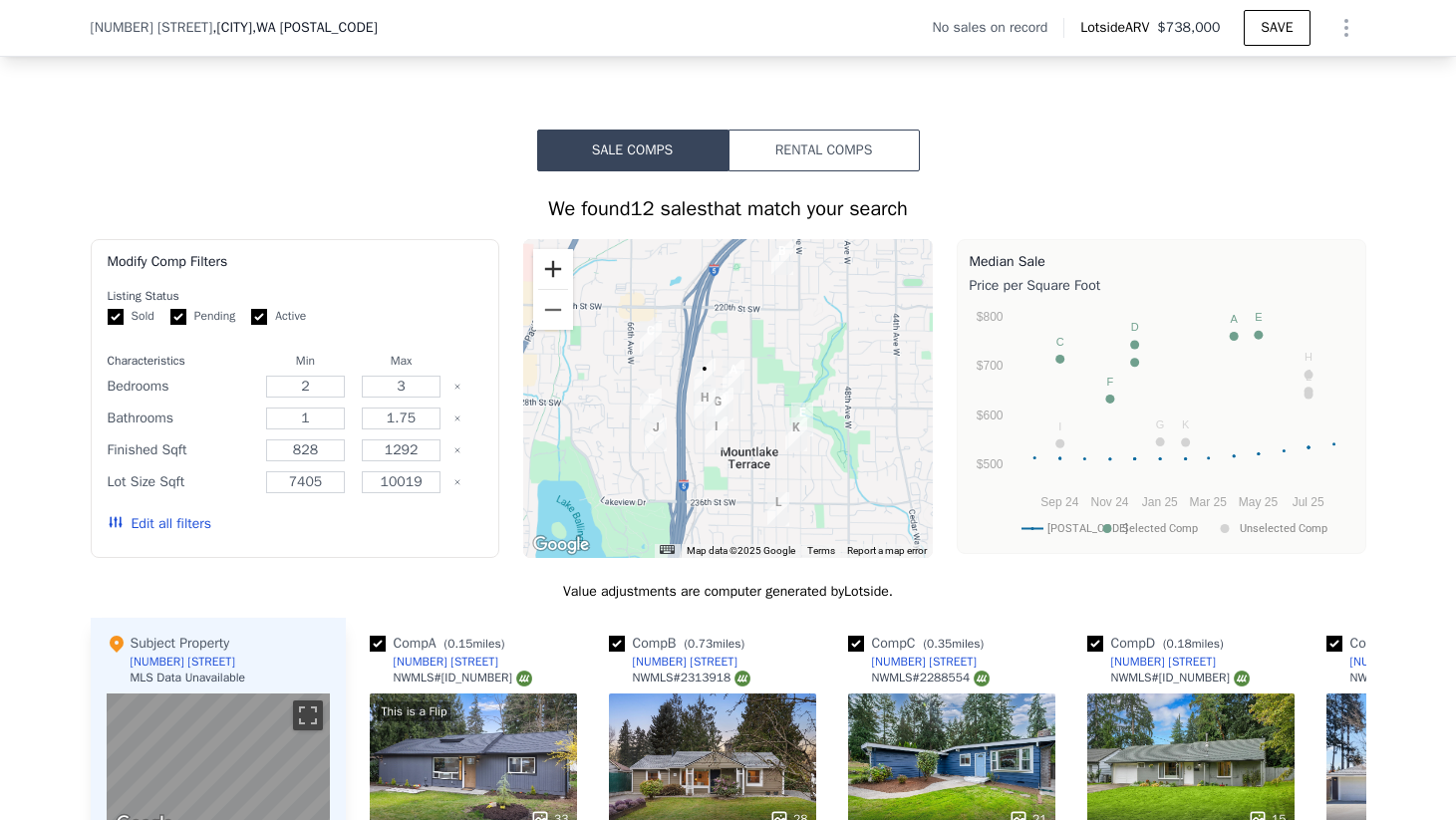 click at bounding box center (553, 269) 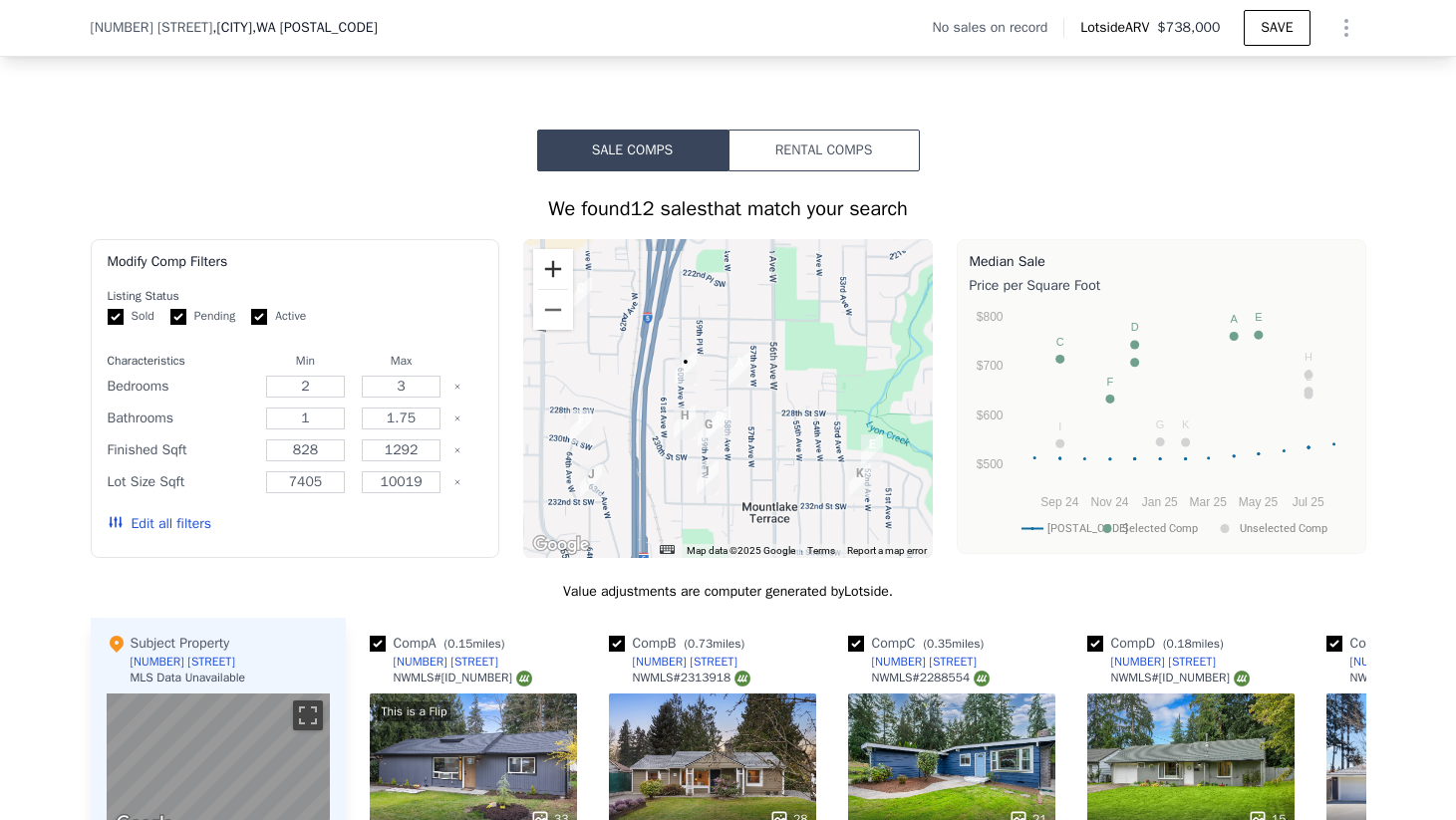 click at bounding box center (553, 269) 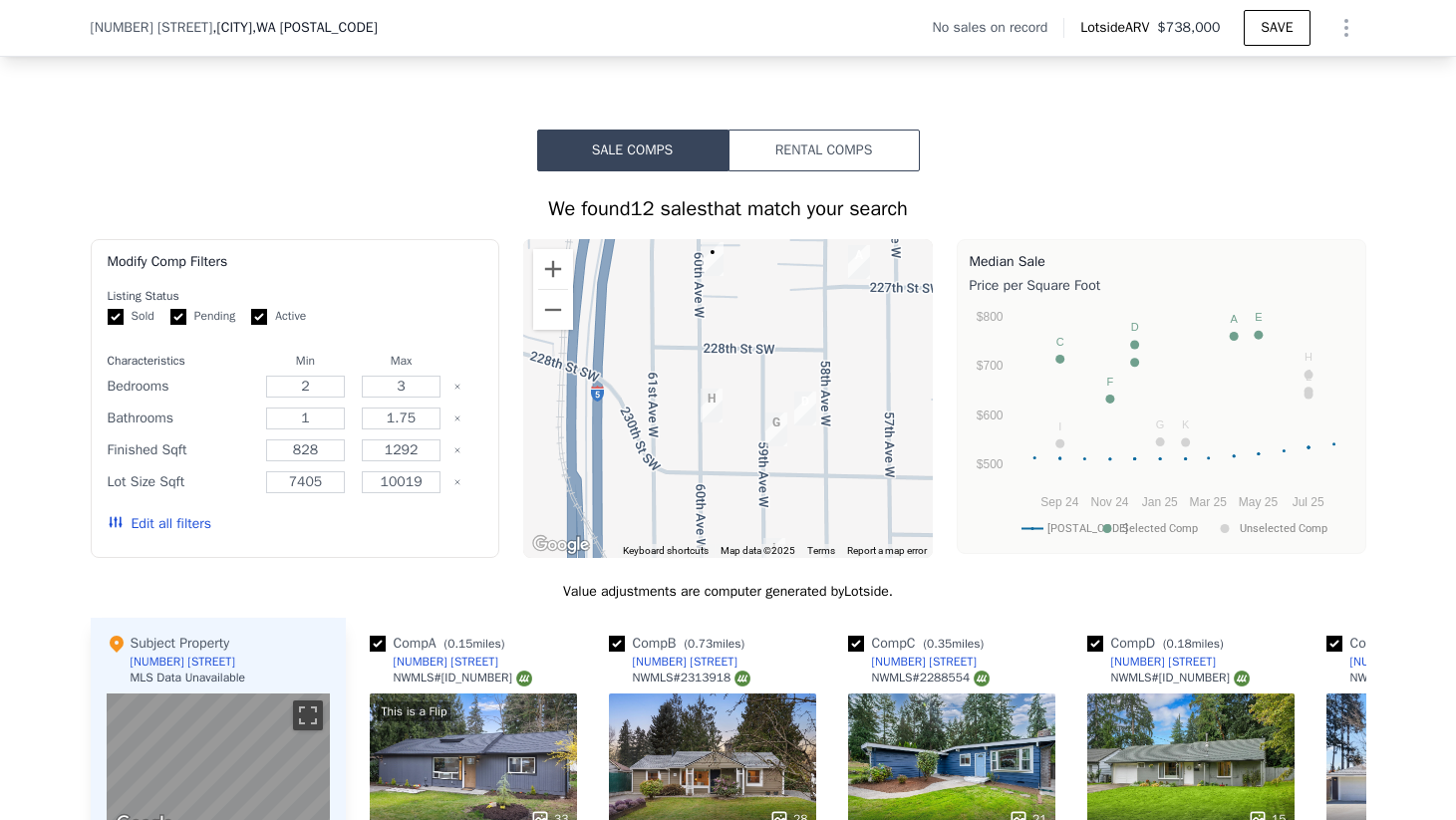 drag, startPoint x: 643, startPoint y: 452, endPoint x: 744, endPoint y: 365, distance: 133.30416 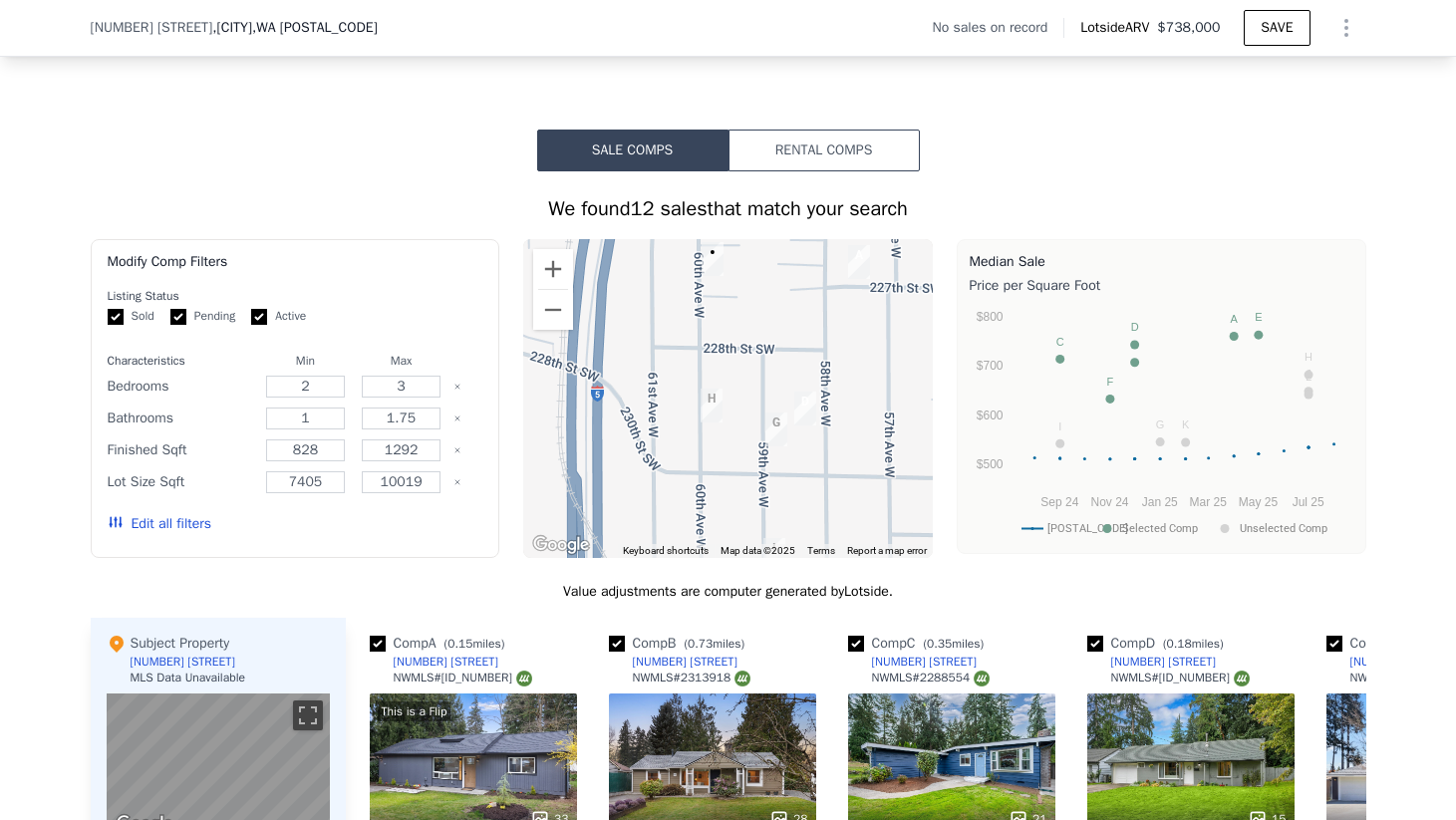 click at bounding box center (712, 406) 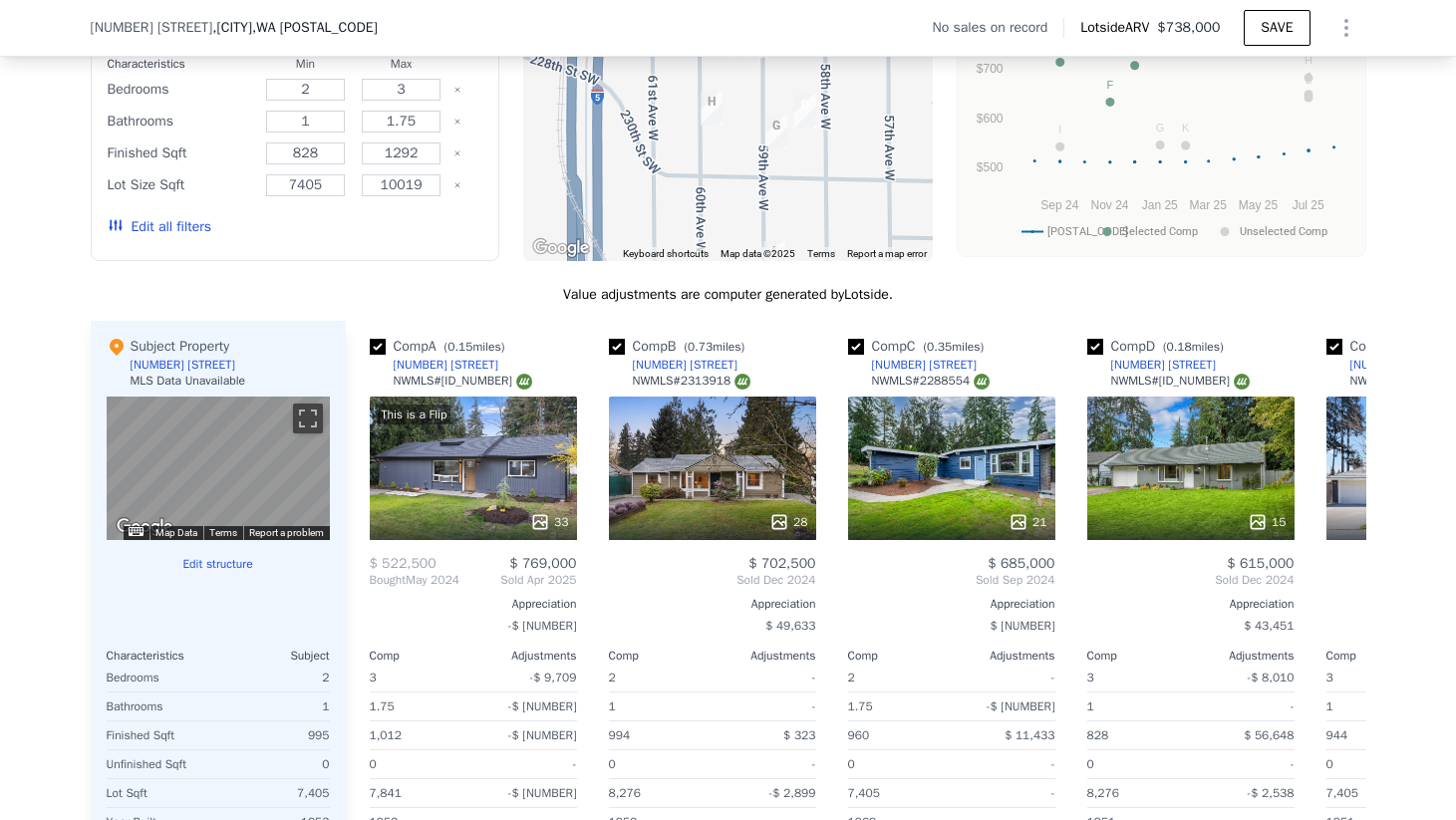 scroll, scrollTop: 1868, scrollLeft: 0, axis: vertical 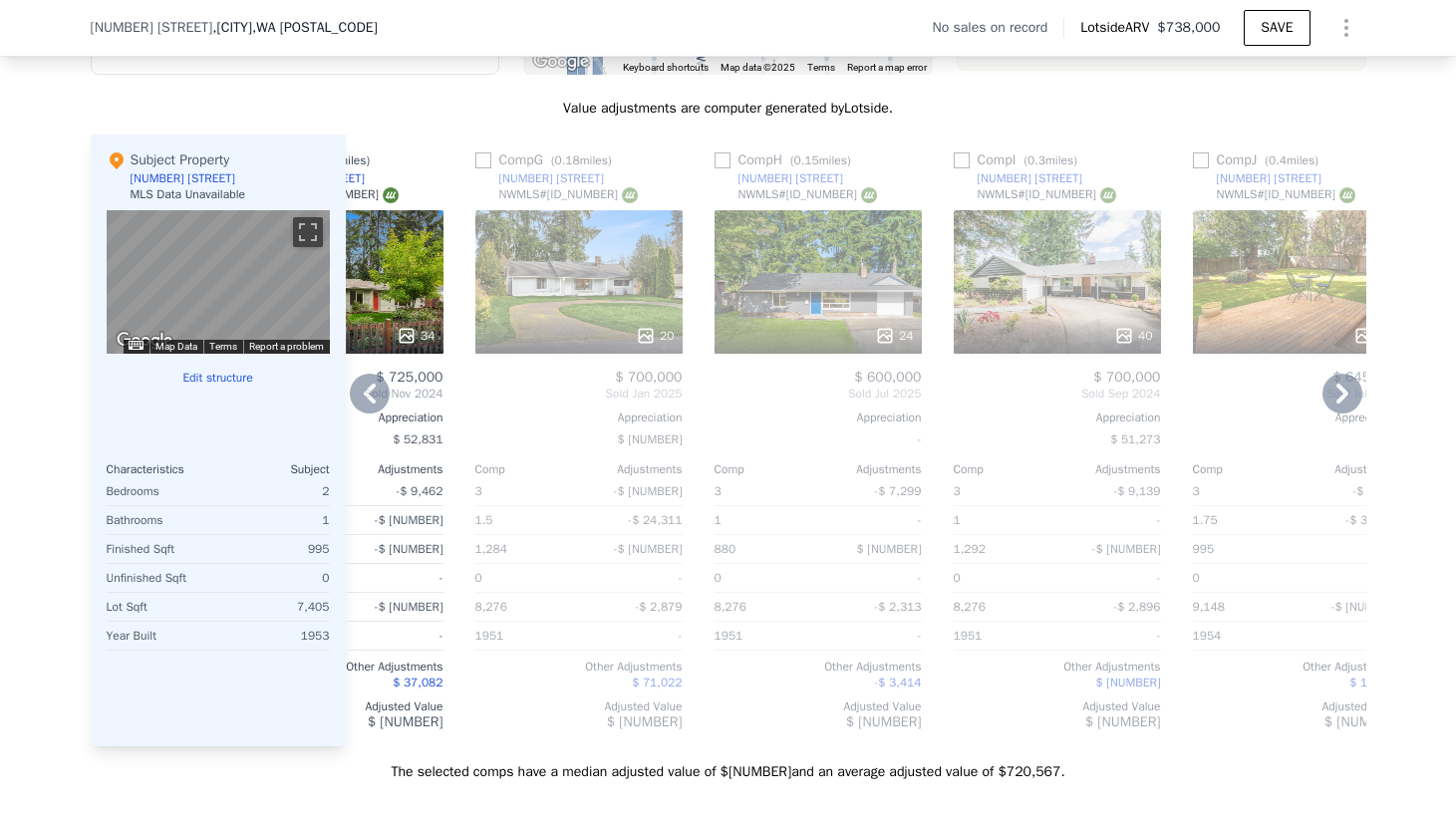 click on "24" at bounding box center (818, 282) 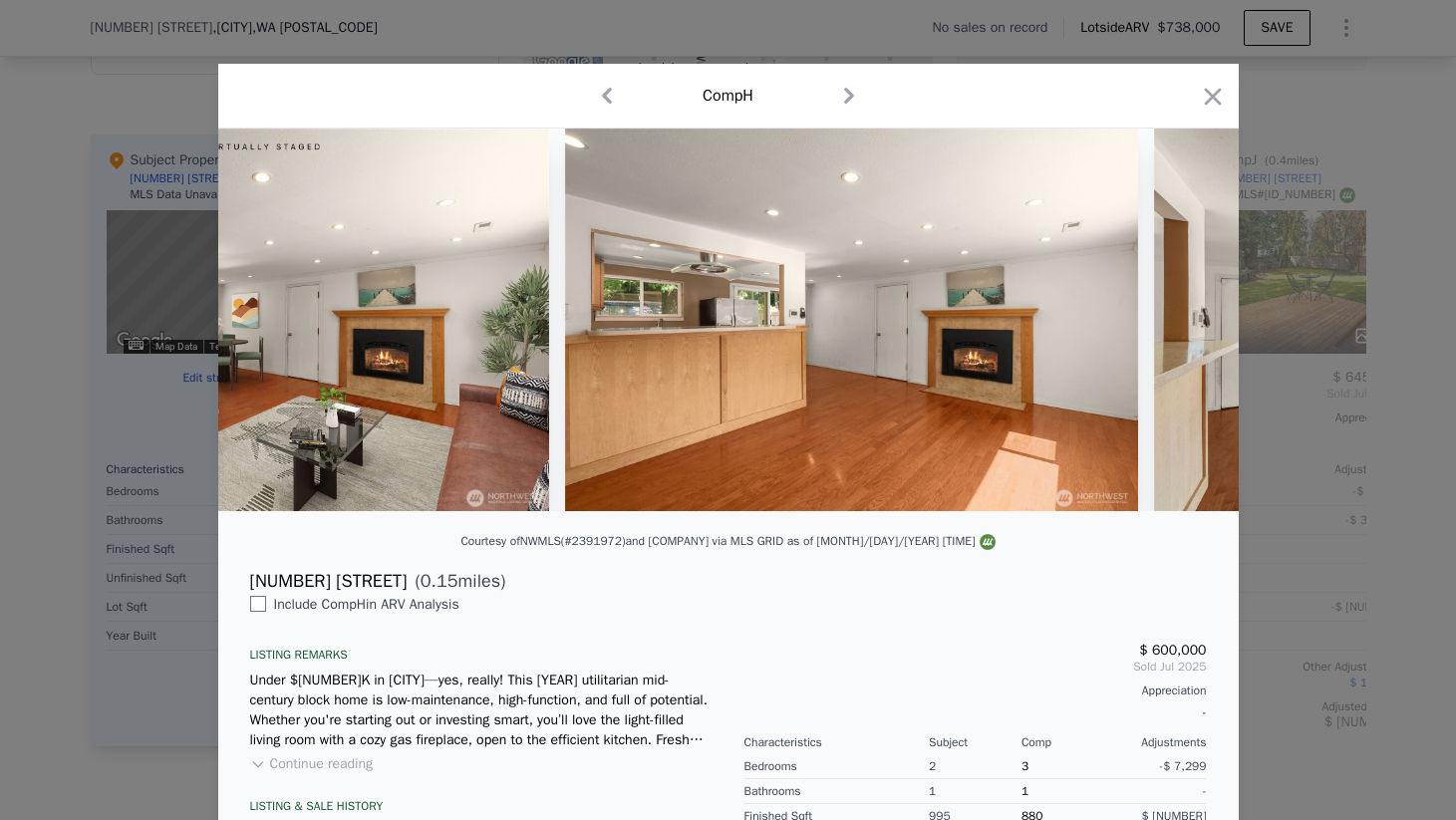 scroll, scrollTop: 0, scrollLeft: 4502, axis: horizontal 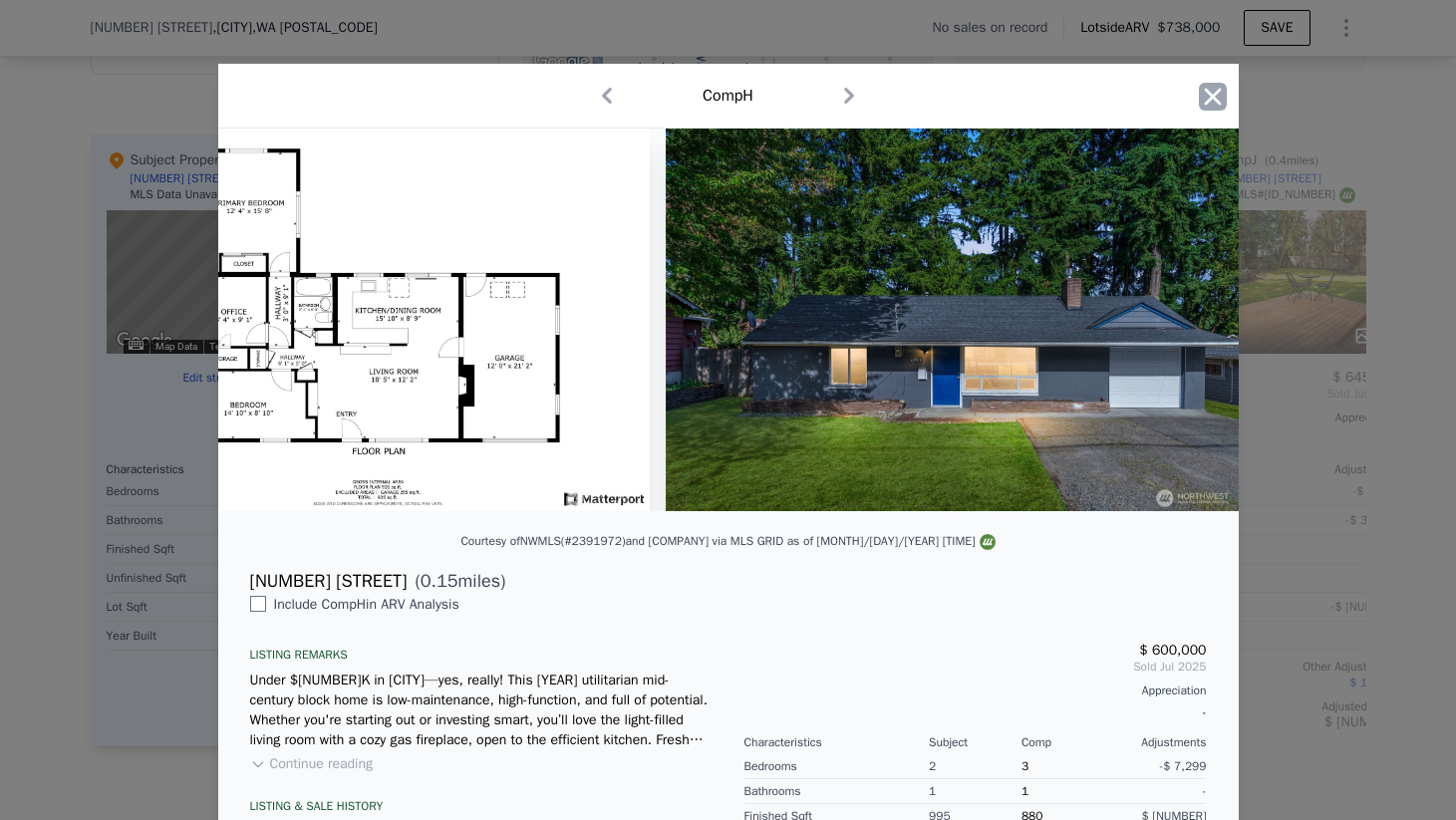click 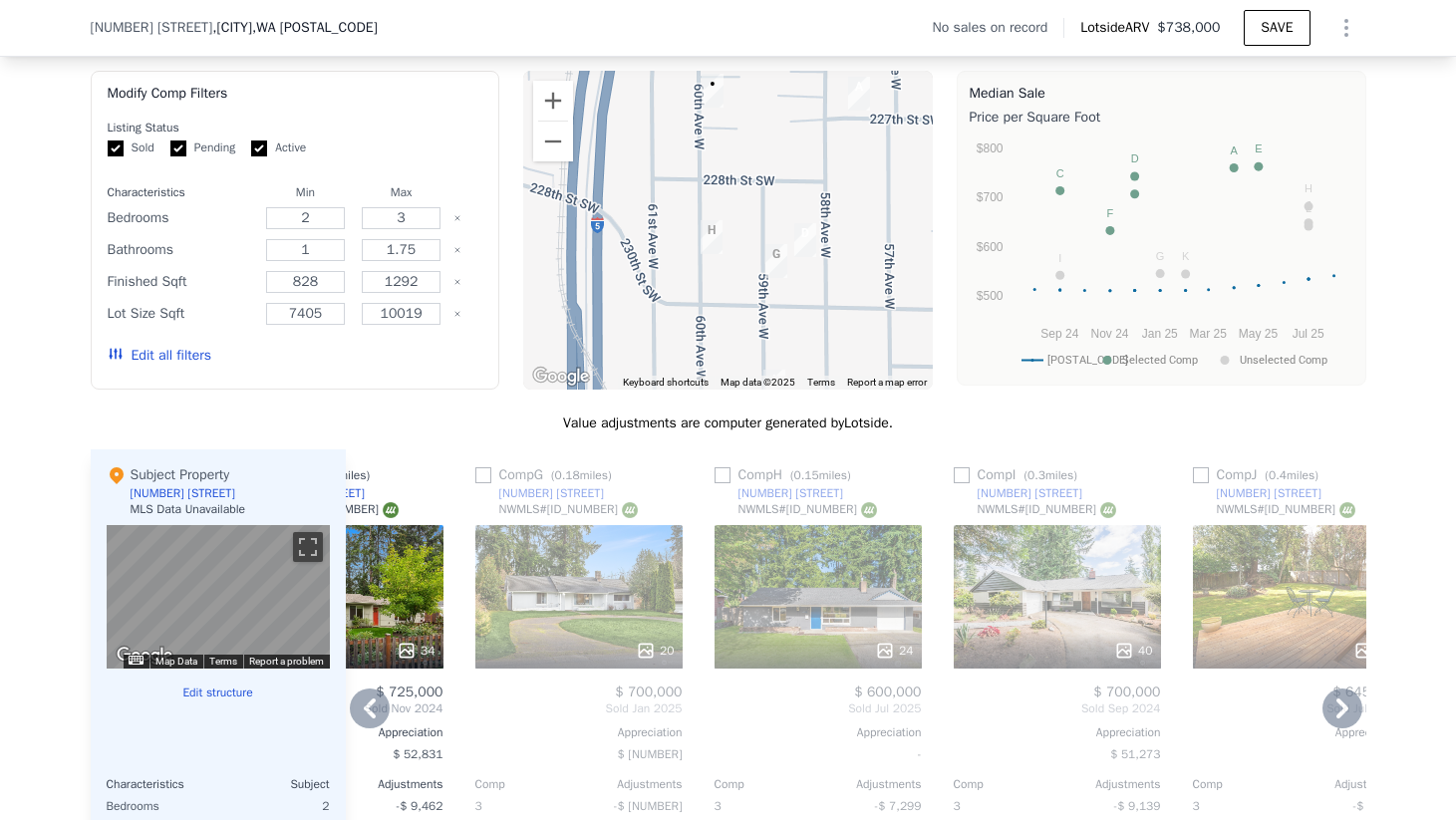 scroll, scrollTop: 1683, scrollLeft: 0, axis: vertical 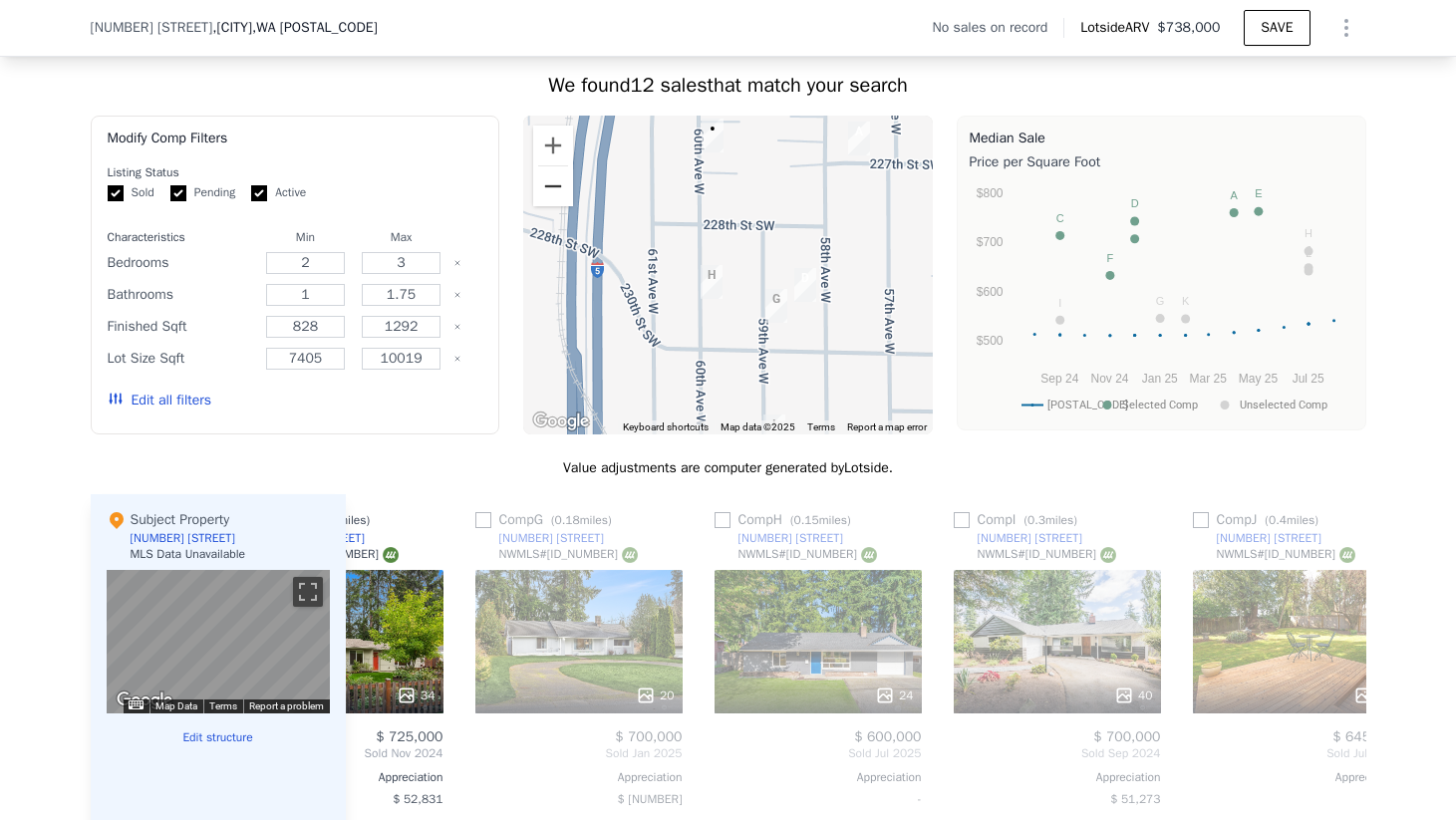 click at bounding box center (553, 186) 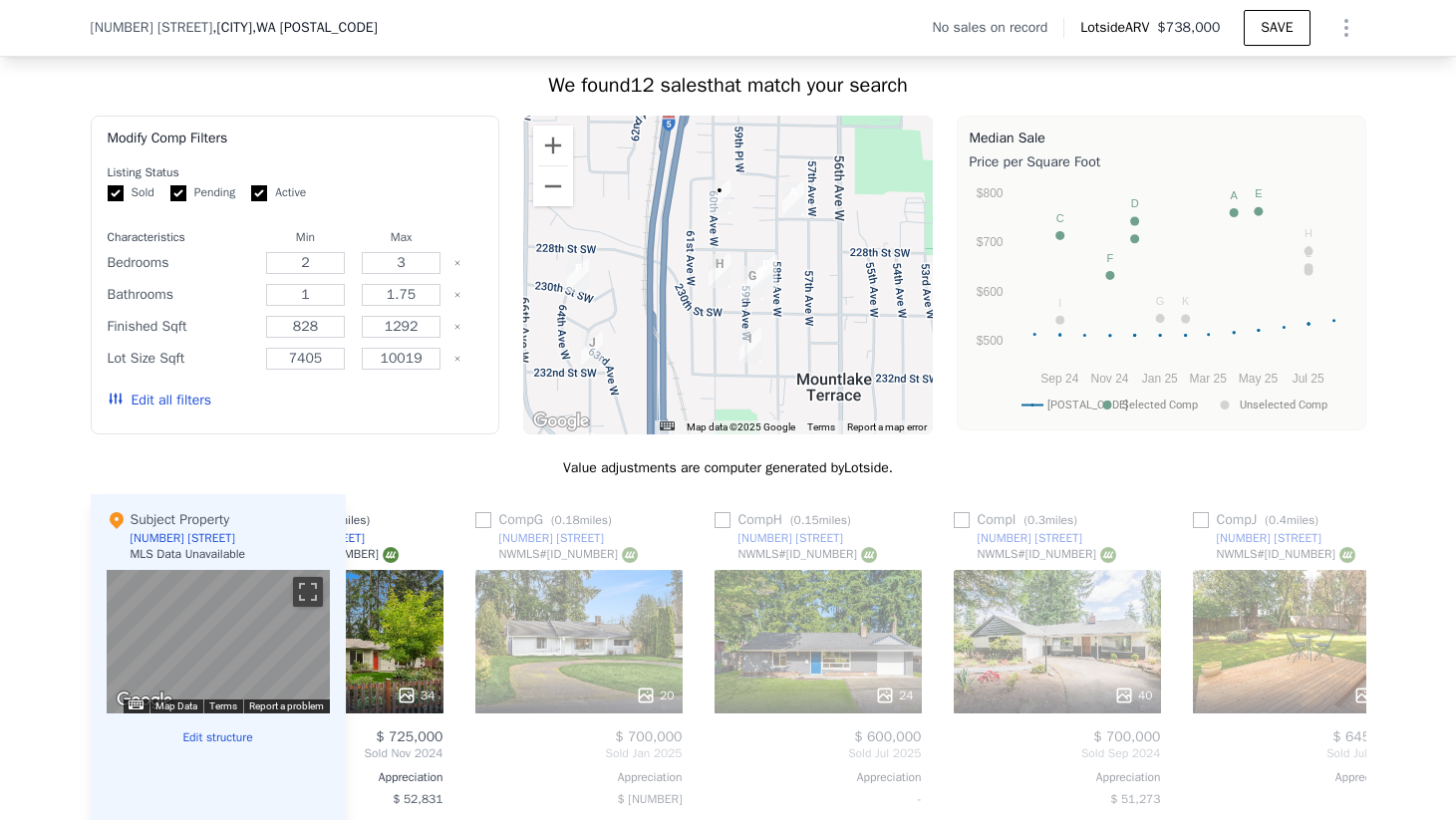 click at bounding box center (592, 350) 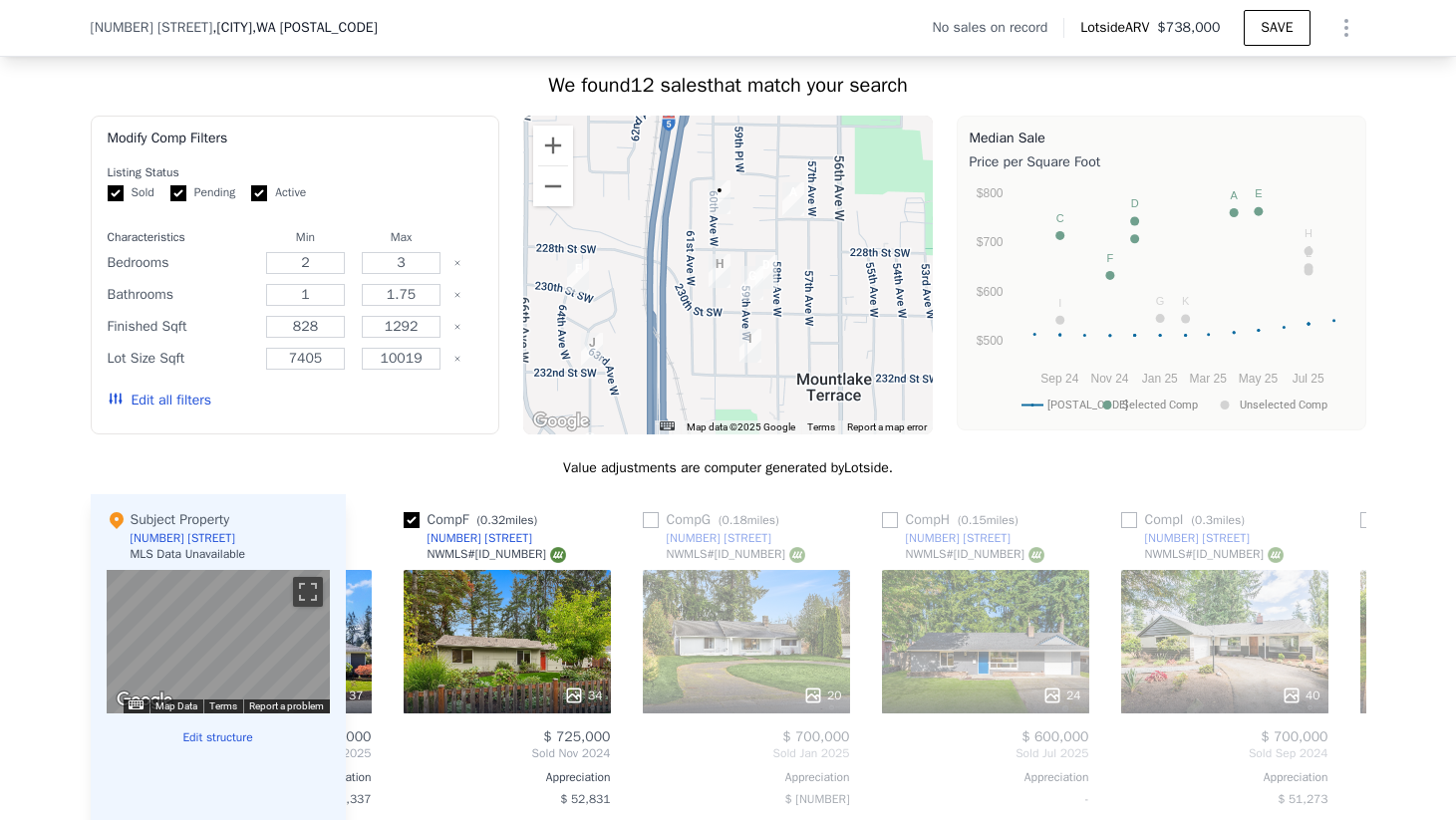 scroll, scrollTop: 0, scrollLeft: 956, axis: horizontal 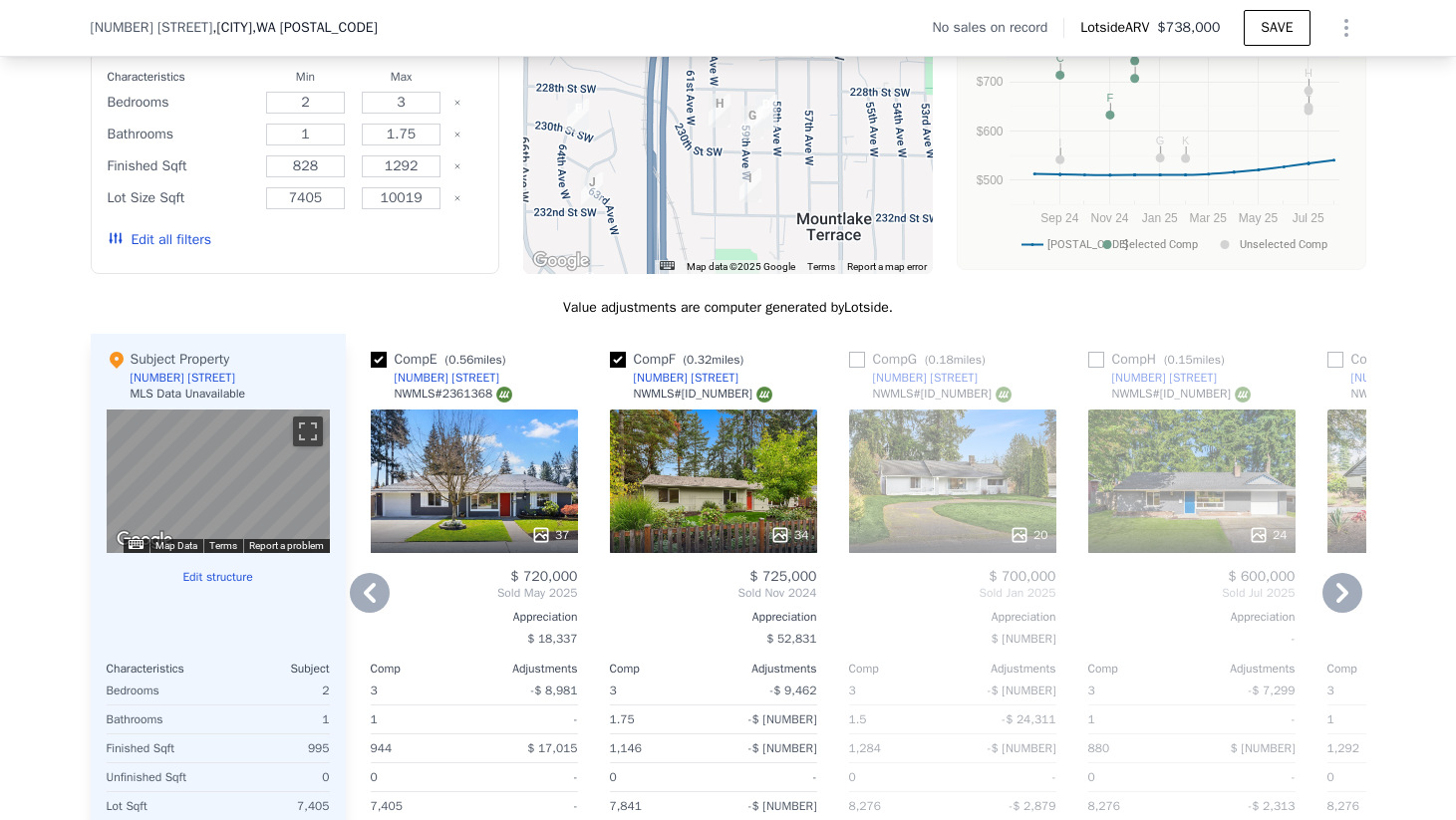 click on "34" at bounding box center (714, 481) 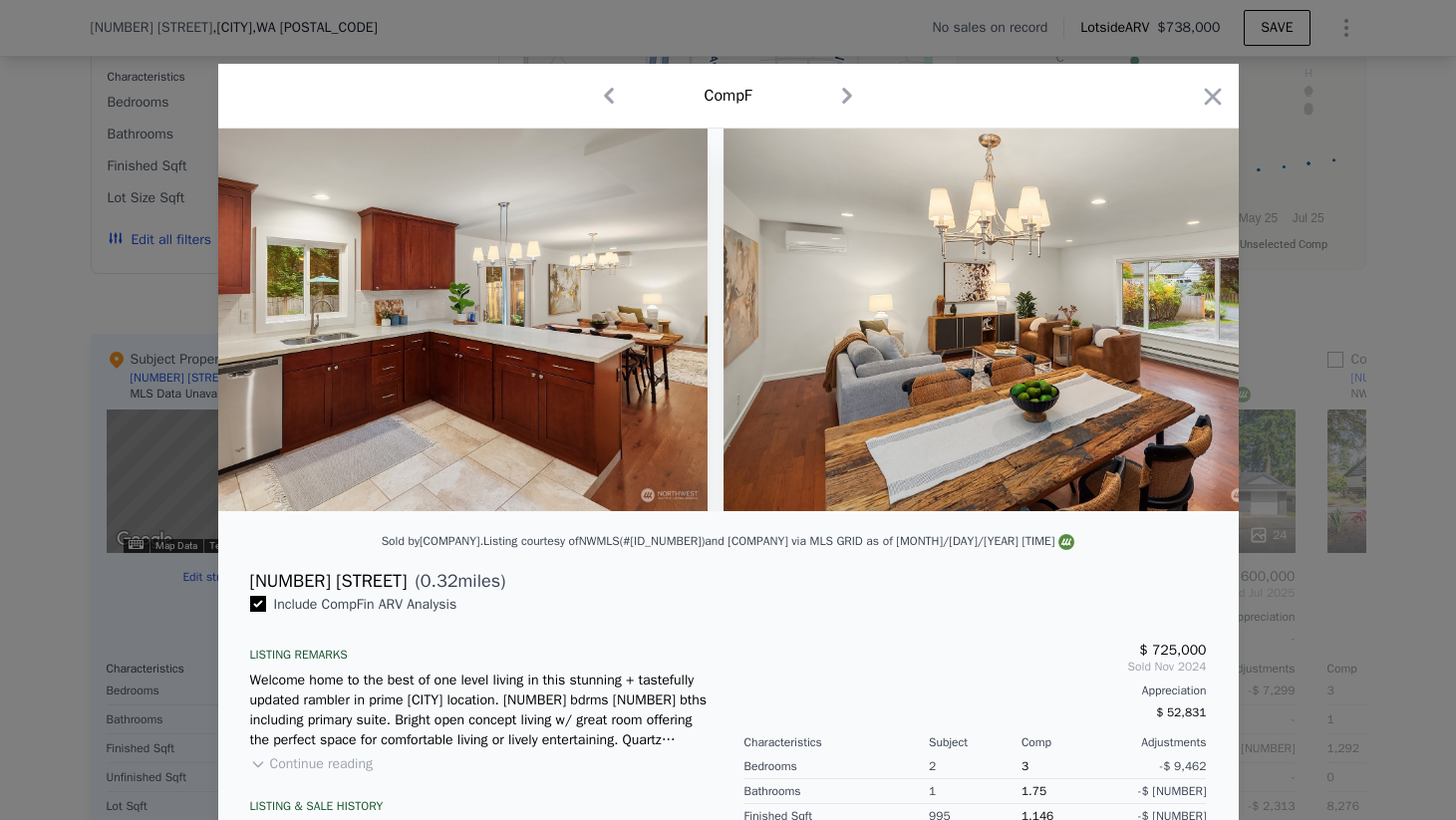 scroll, scrollTop: 0, scrollLeft: 2829, axis: horizontal 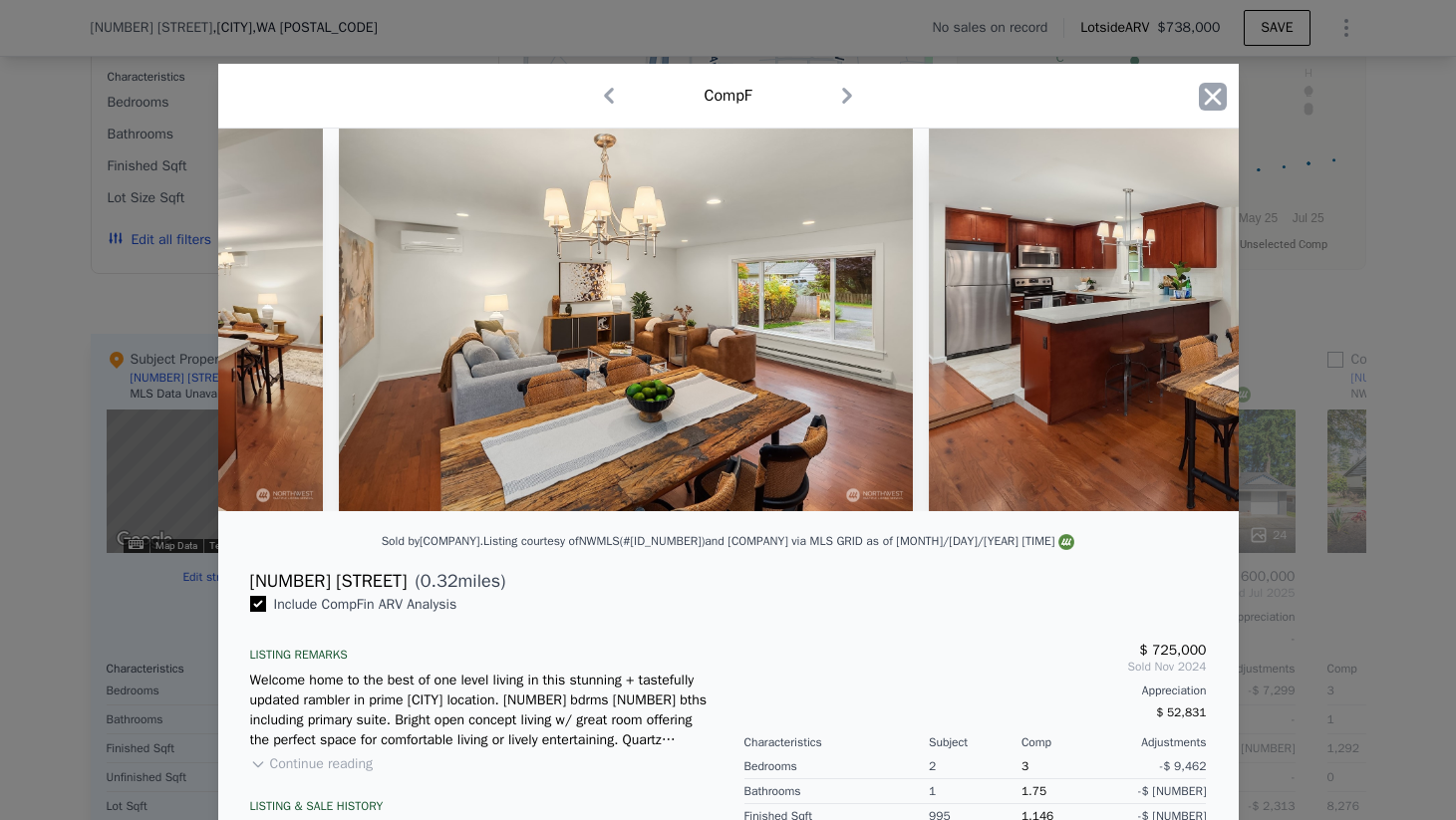 click 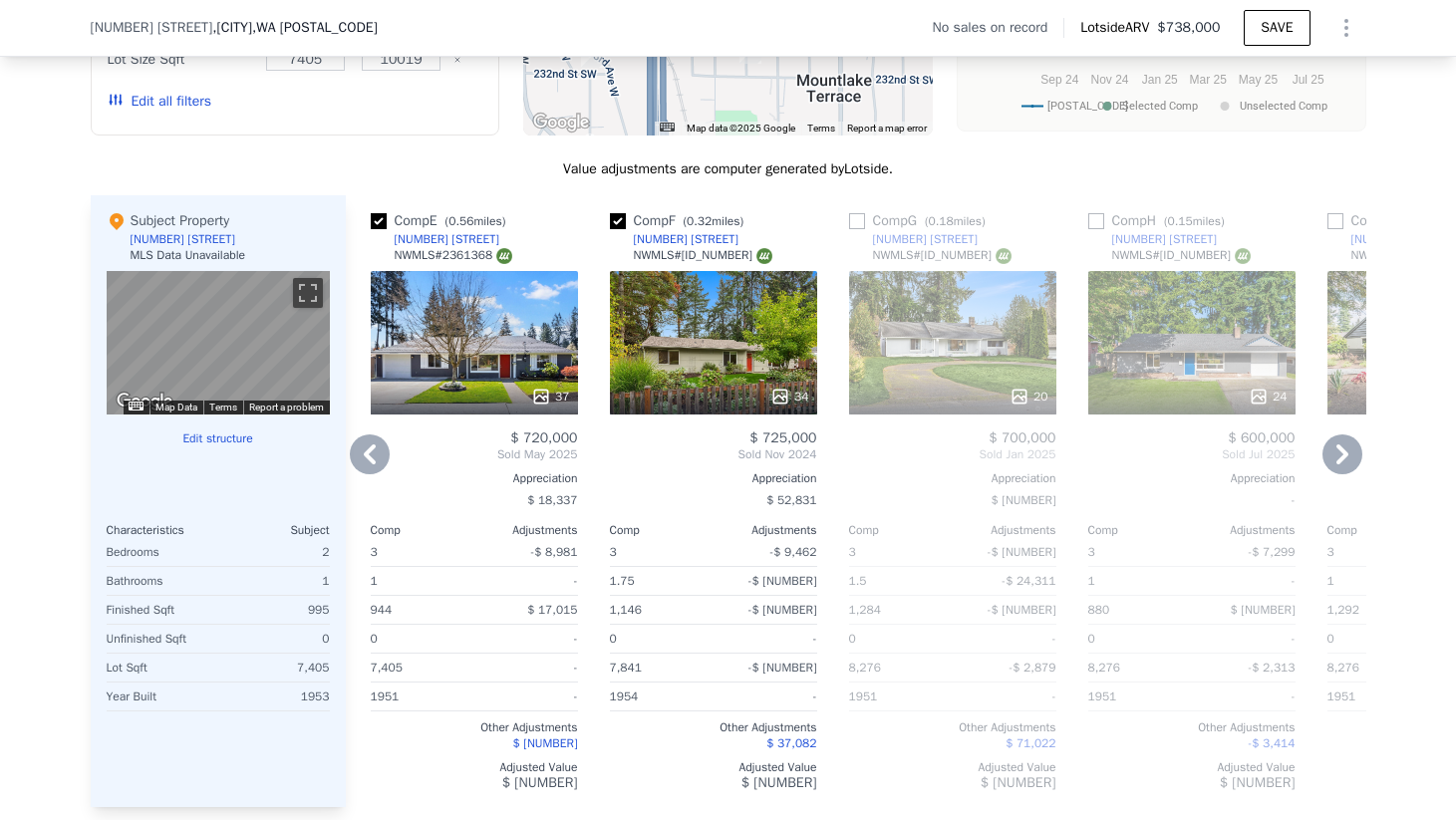 scroll, scrollTop: 1991, scrollLeft: 0, axis: vertical 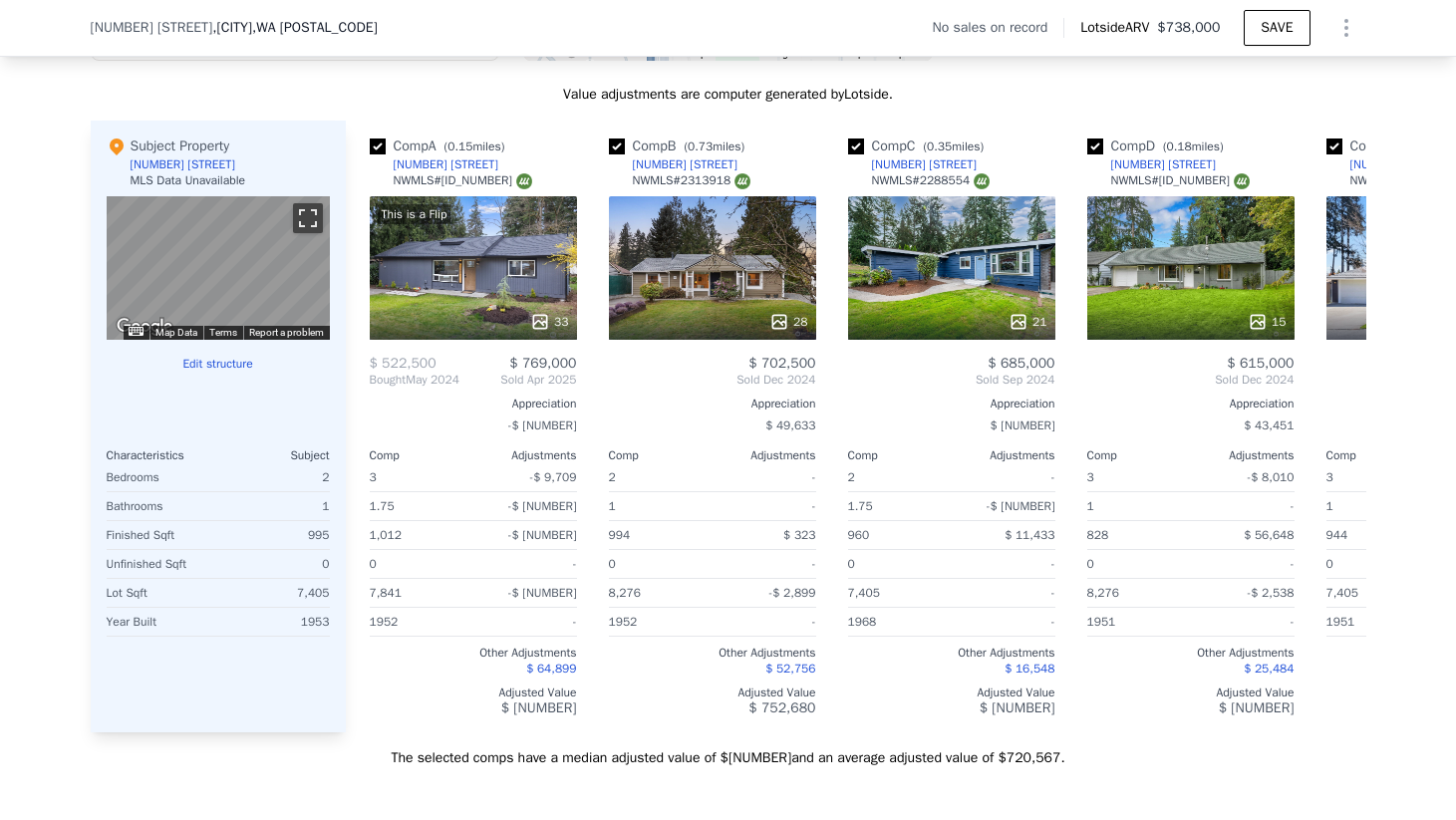 click at bounding box center [308, 218] 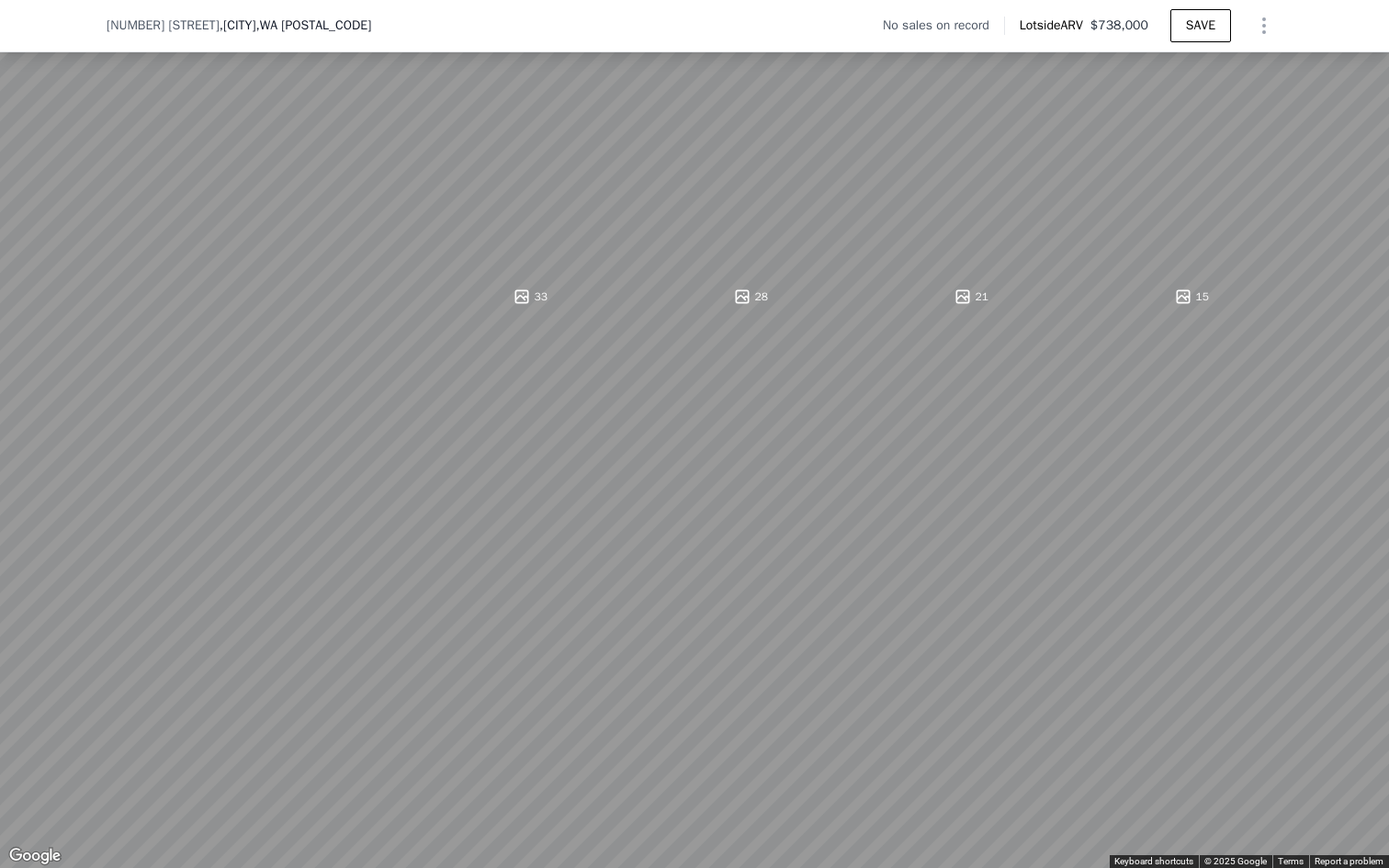 click at bounding box center (1369, 20) 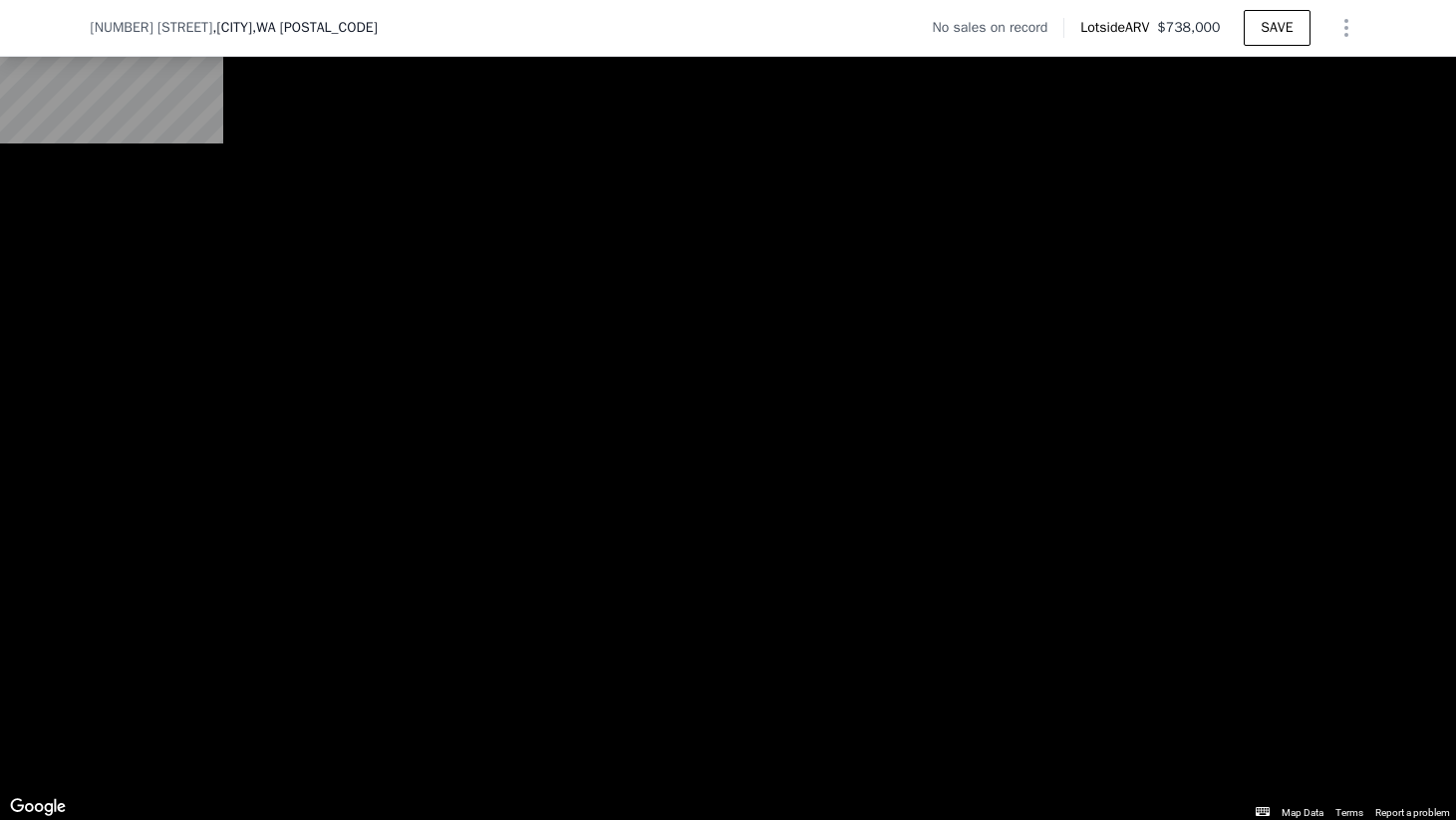 scroll, scrollTop: 1530, scrollLeft: 0, axis: vertical 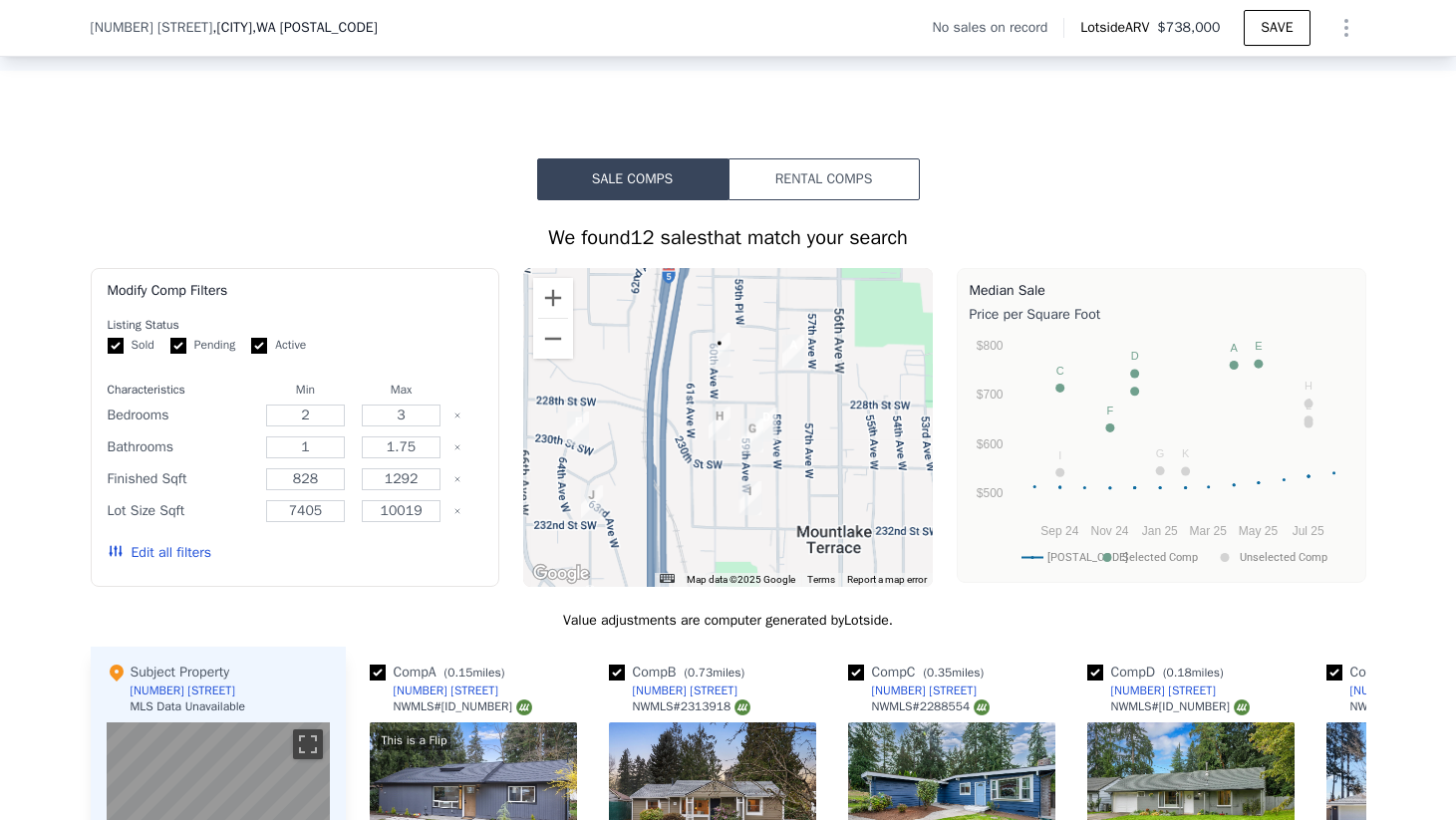 click at bounding box center [728, 427] 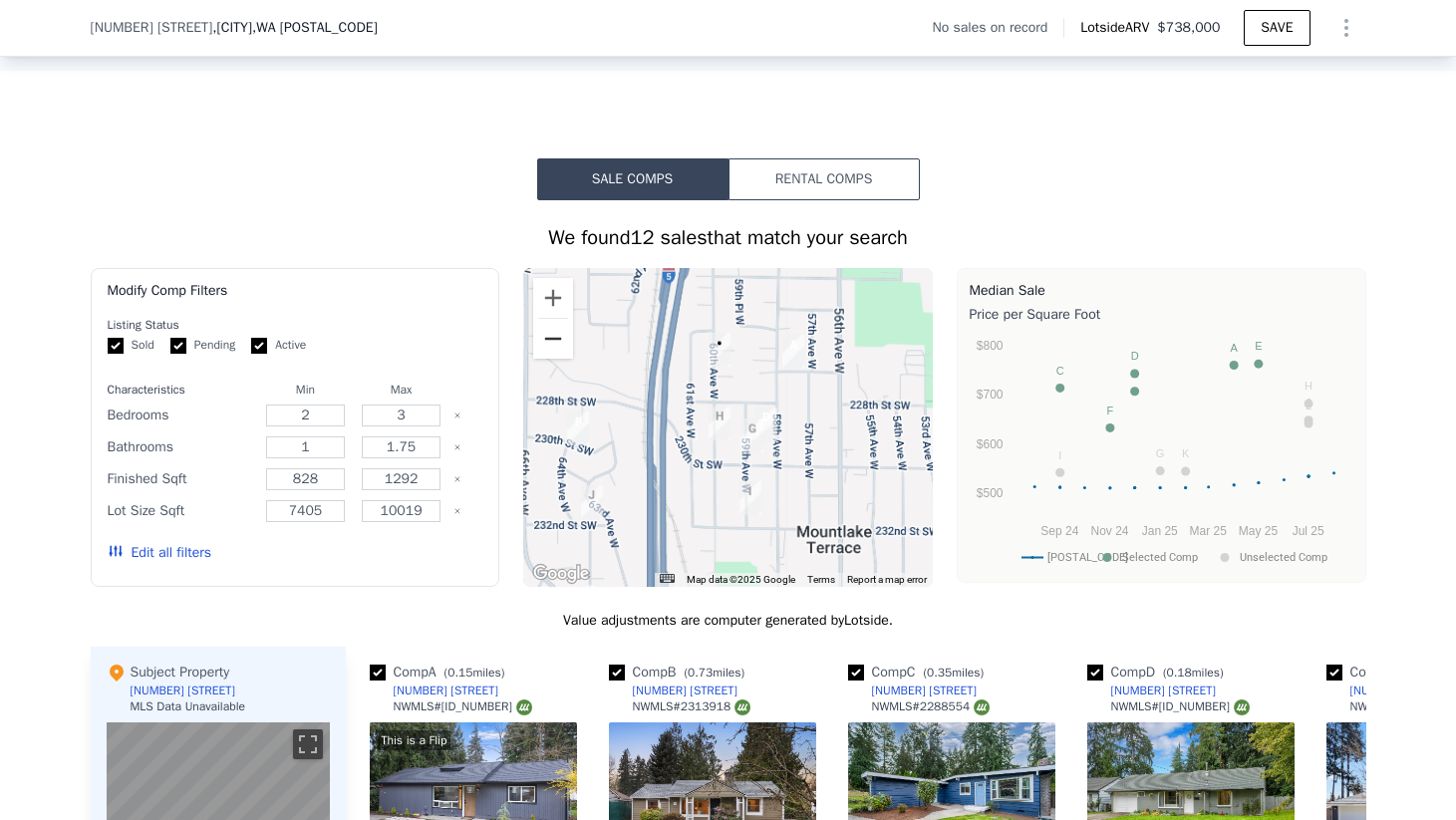 click at bounding box center [553, 339] 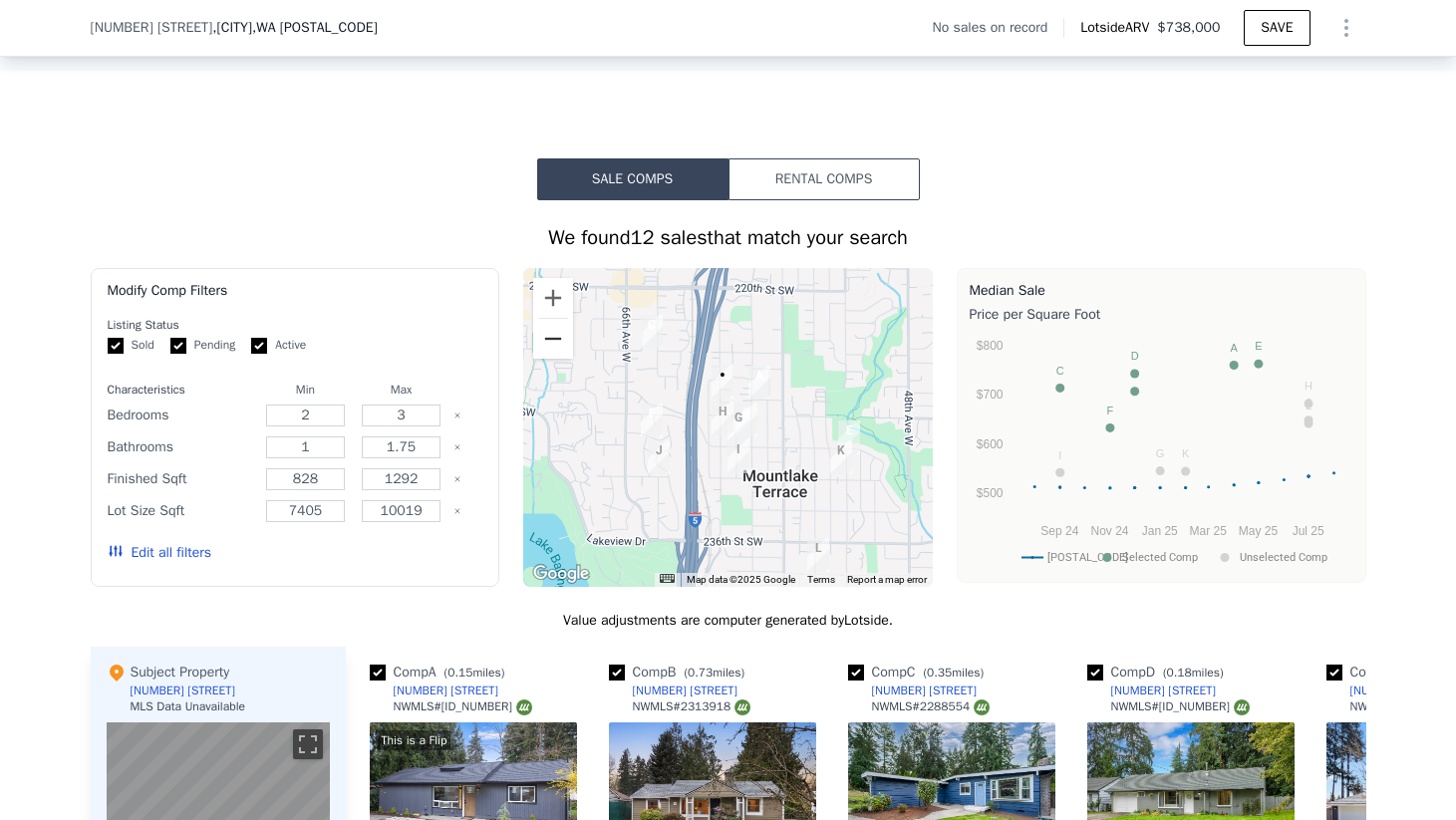 click at bounding box center (553, 339) 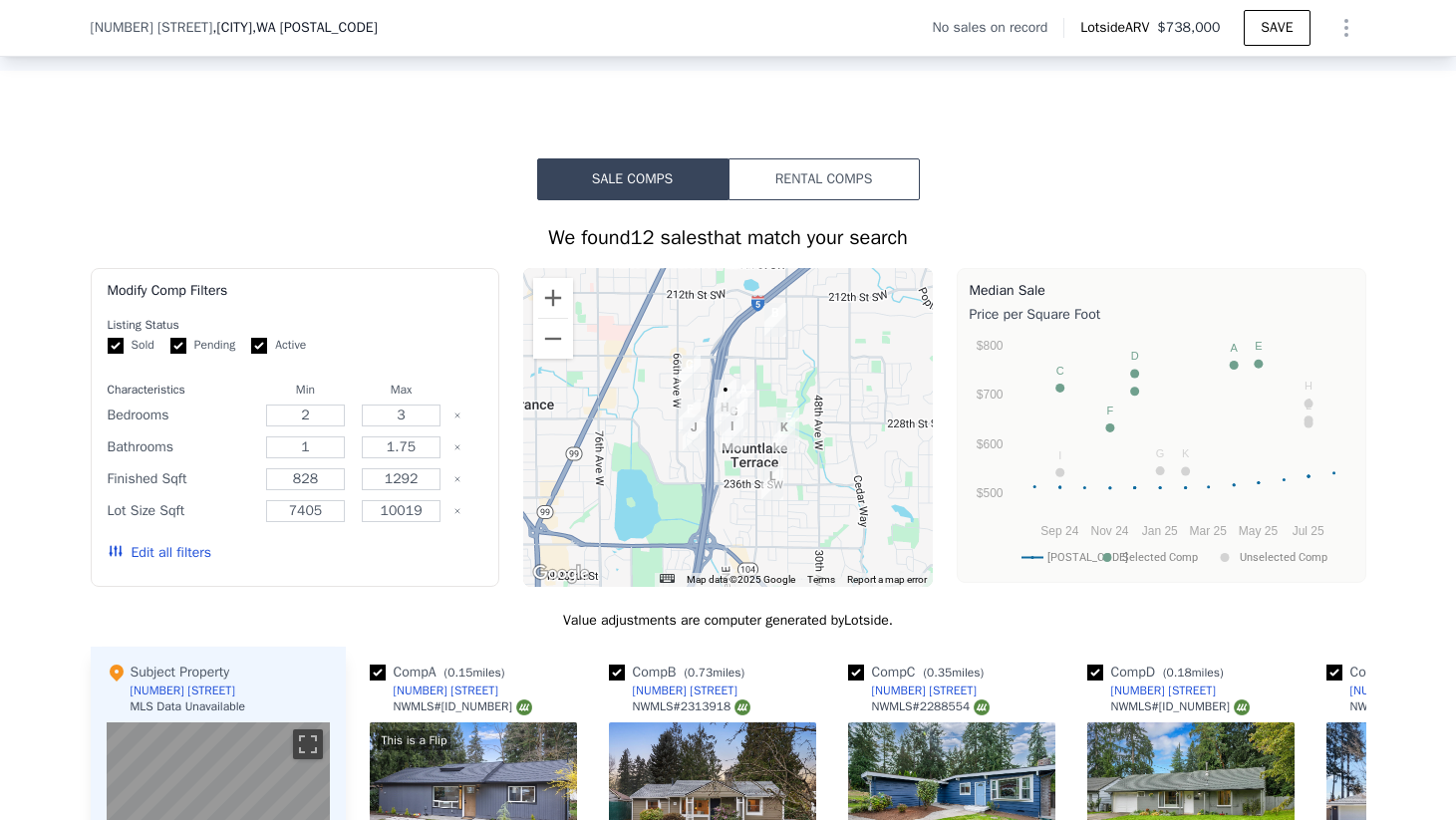 click at bounding box center [775, 320] 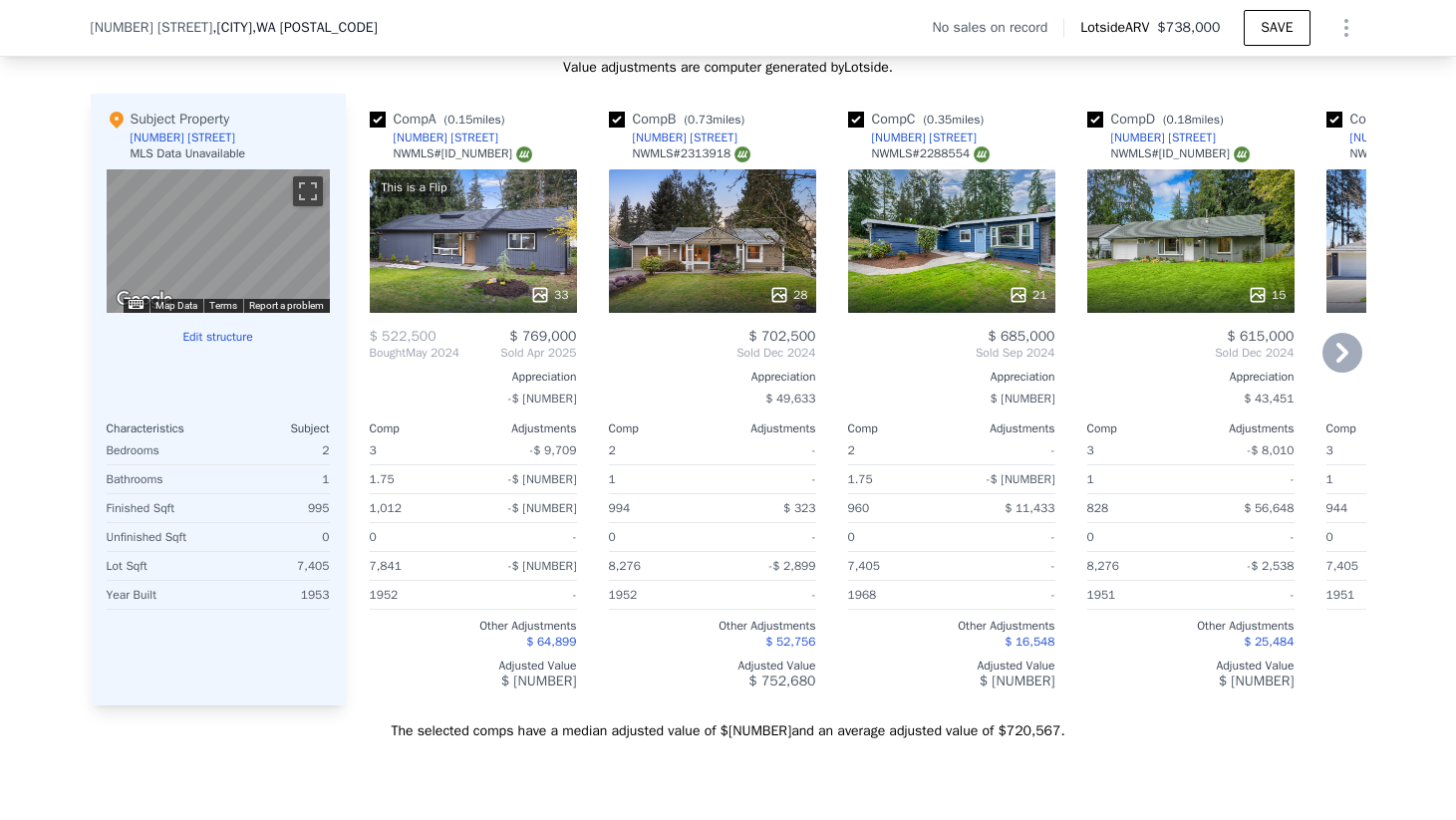 scroll, scrollTop: 2089, scrollLeft: 0, axis: vertical 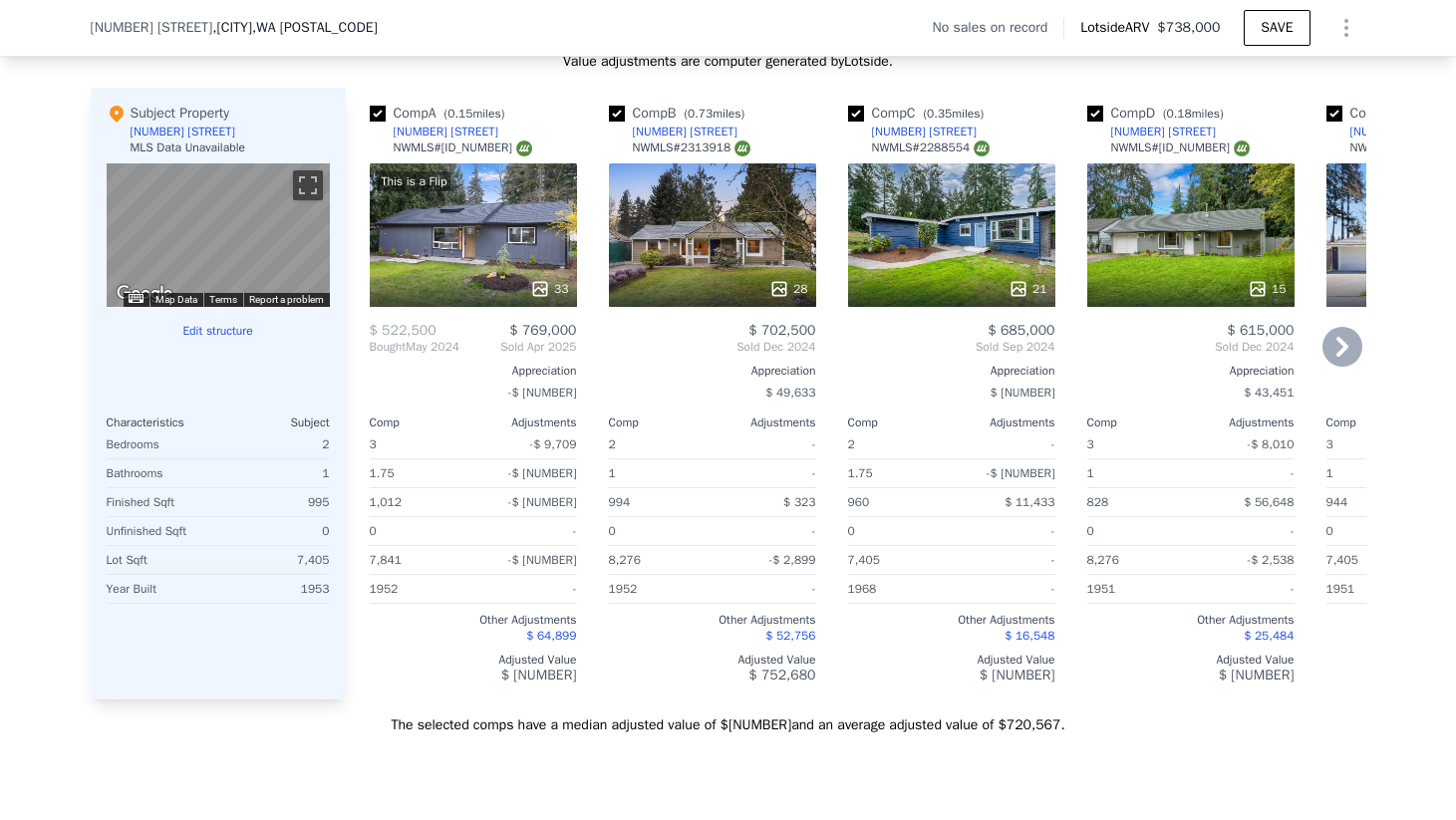 click on "28" at bounding box center [713, 289] 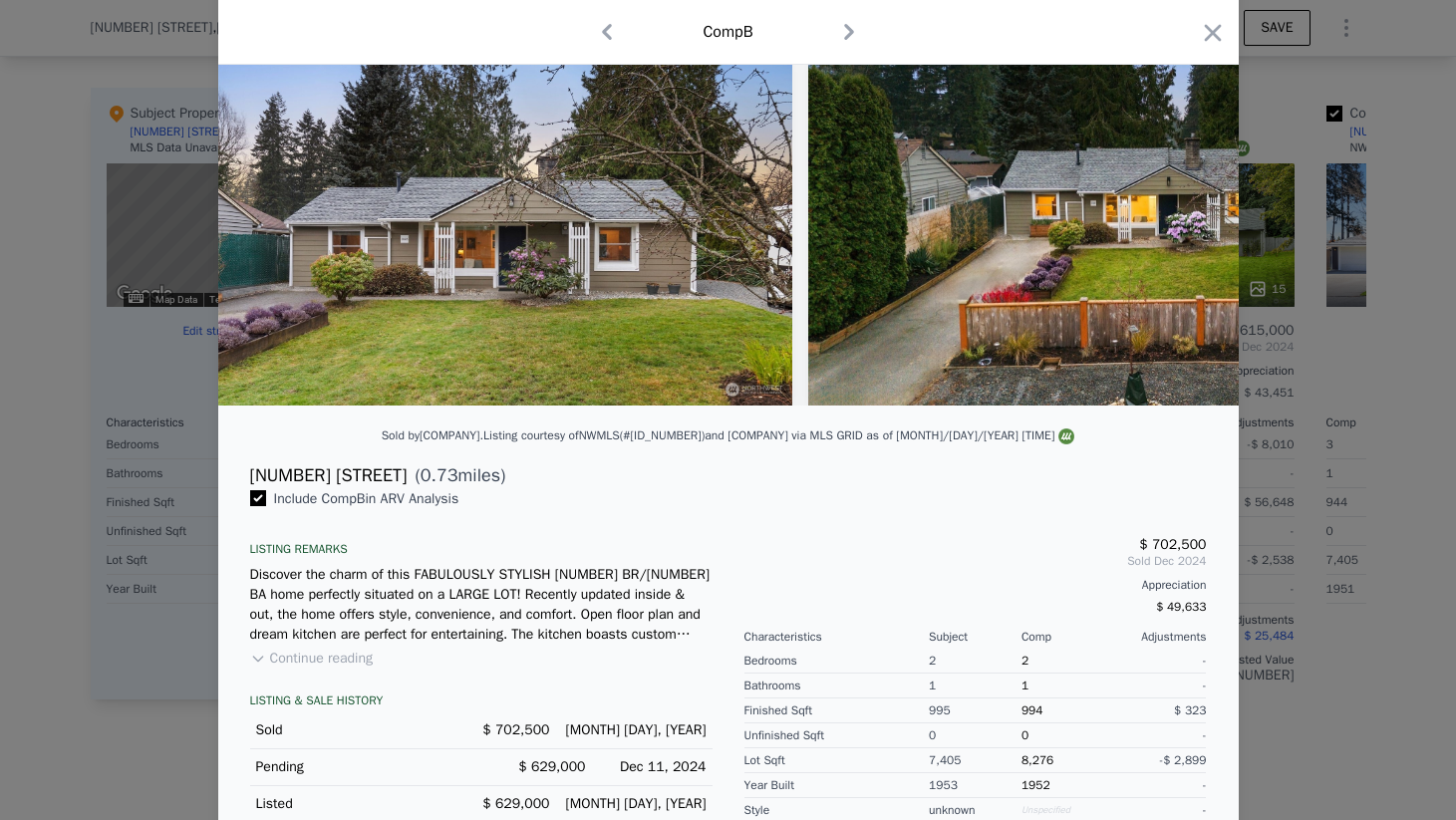 scroll, scrollTop: 0, scrollLeft: 0, axis: both 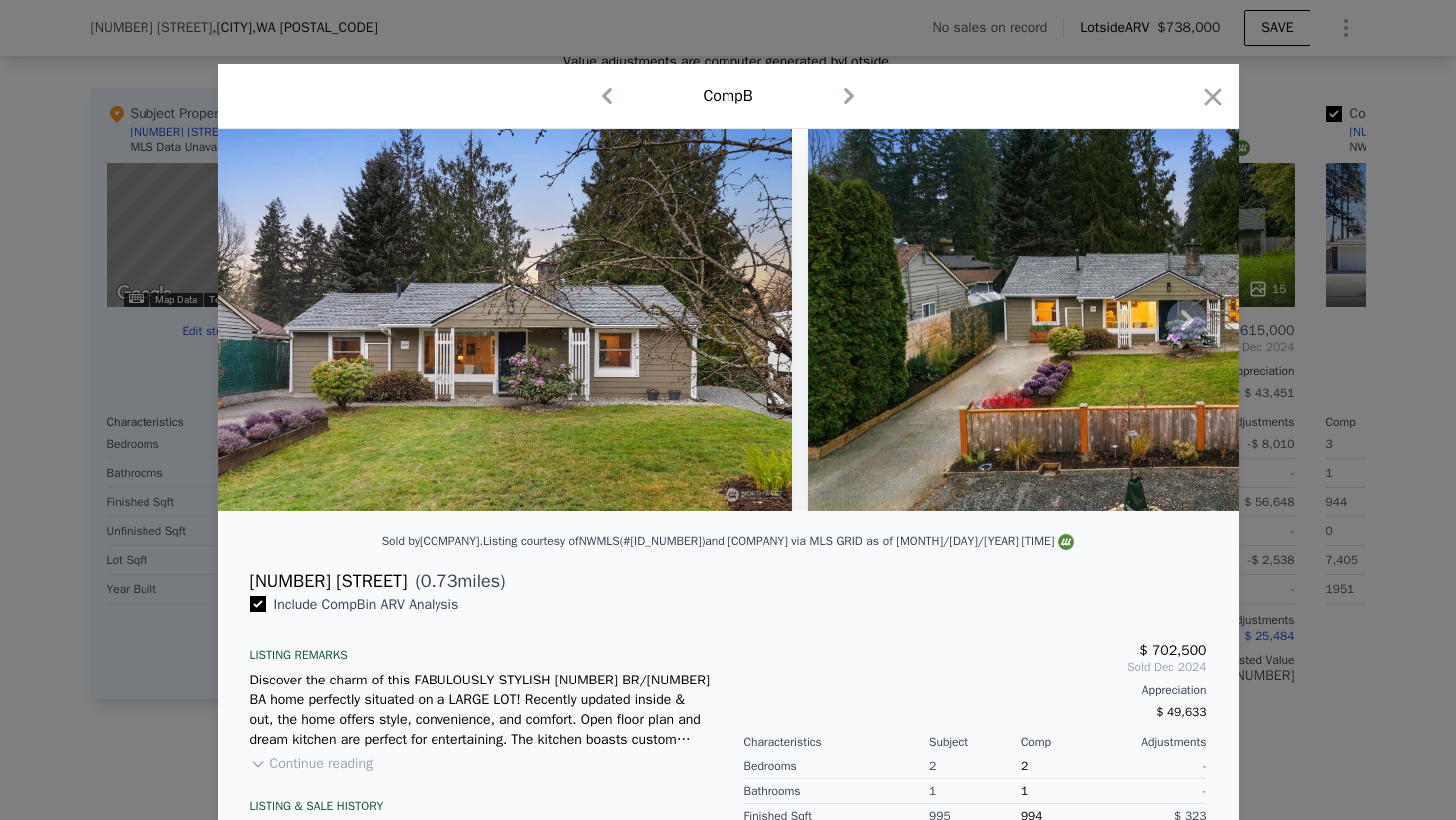 click 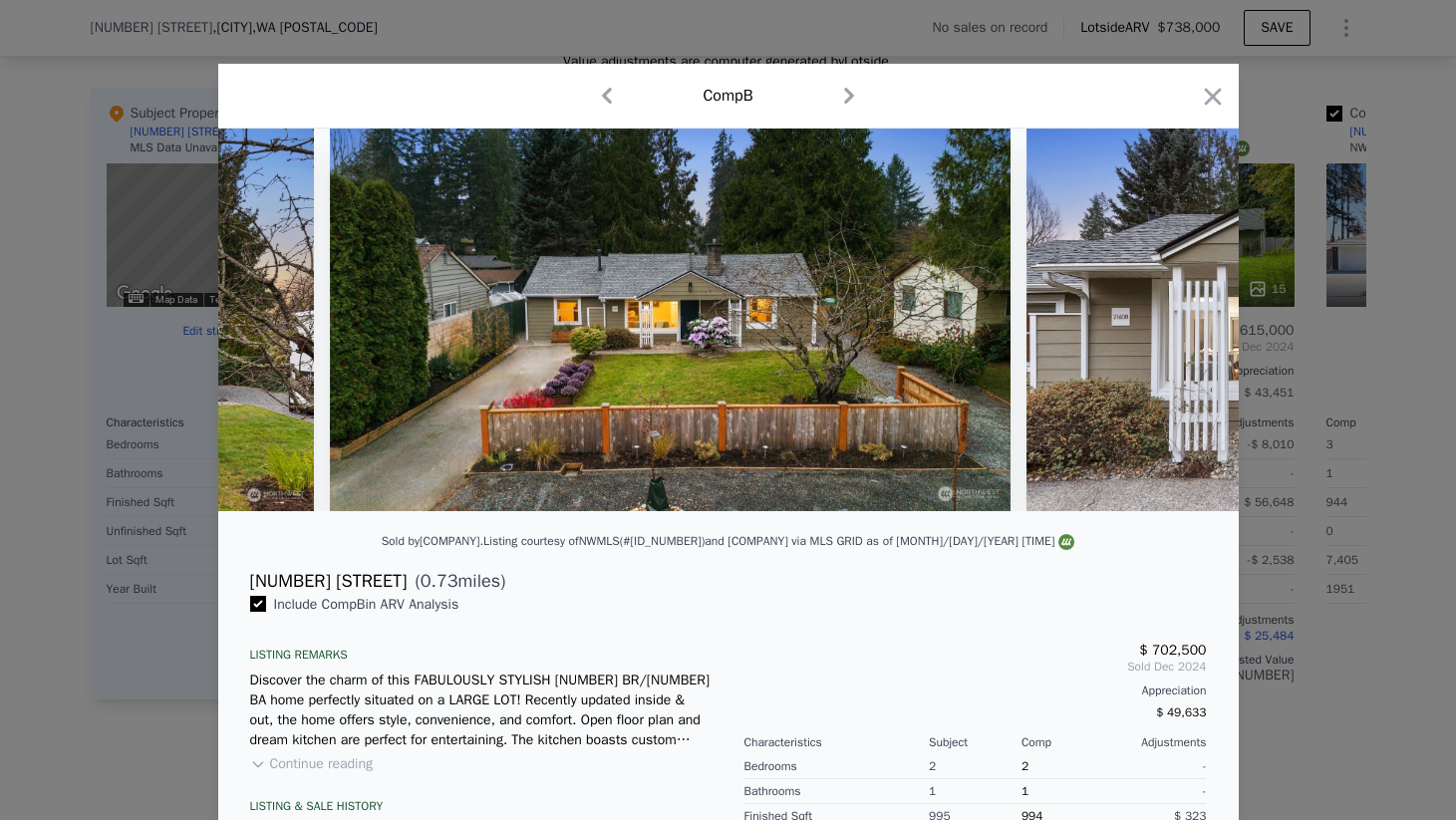 click at bounding box center [1313, 320] 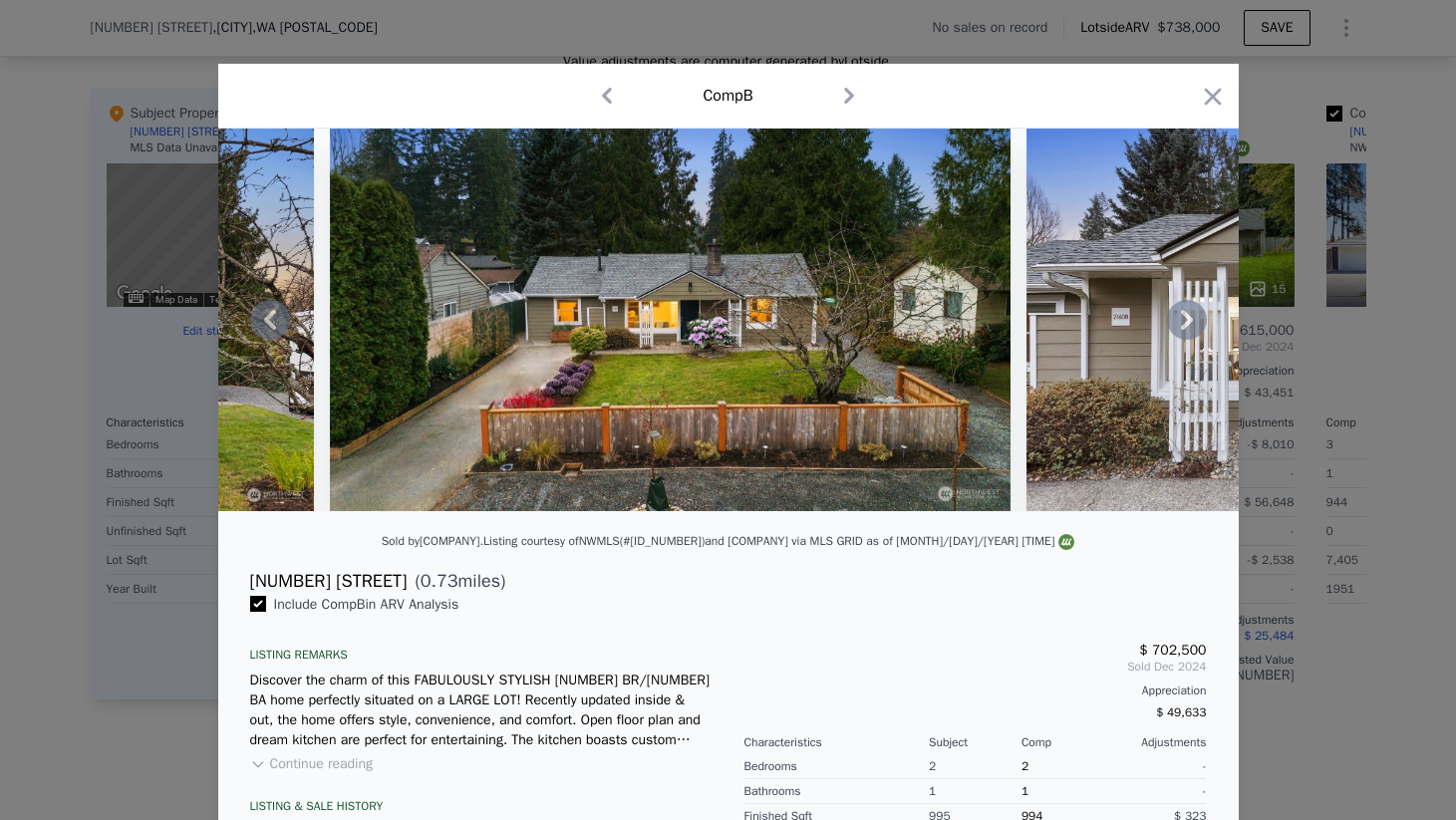 click 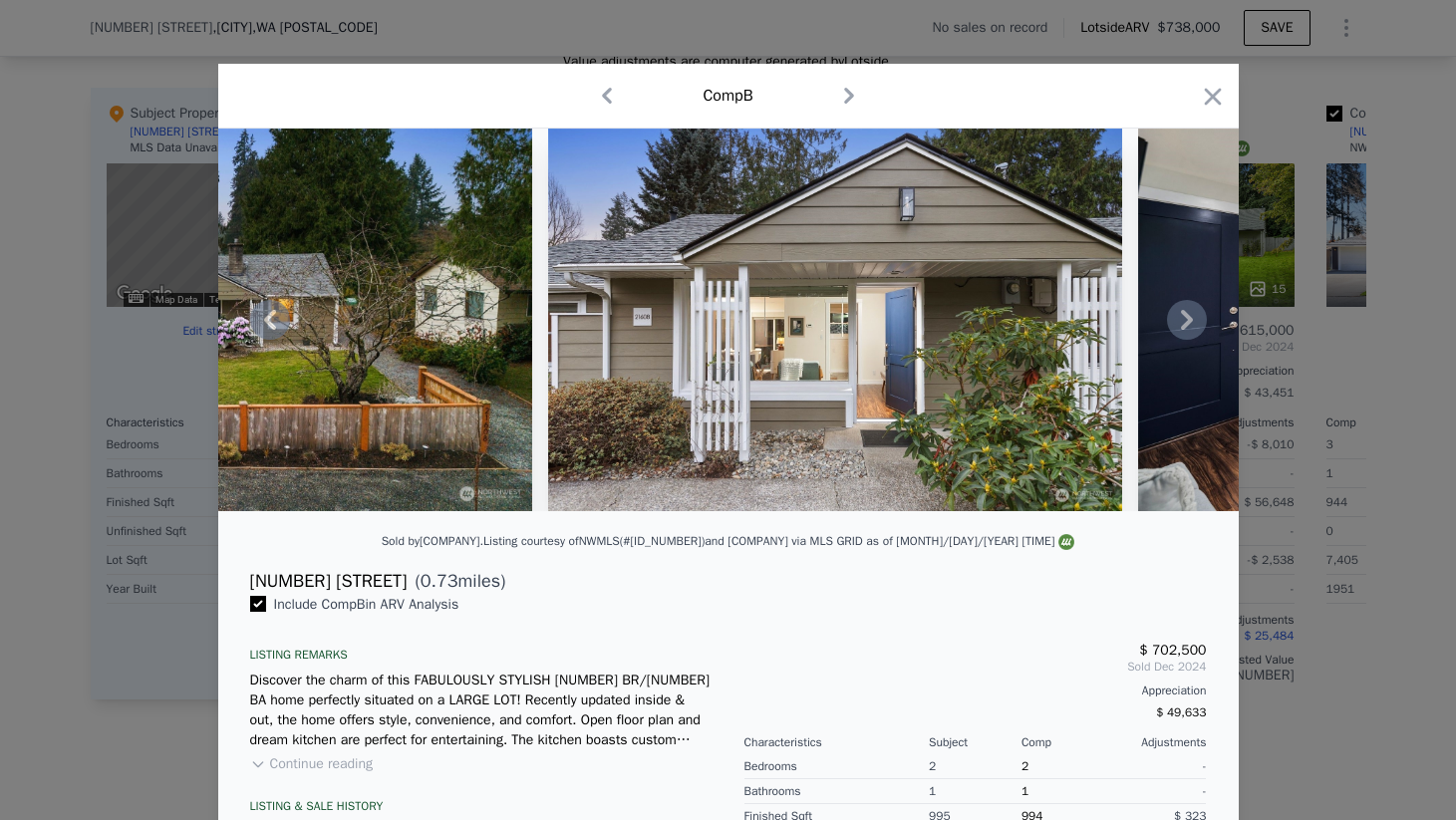 click 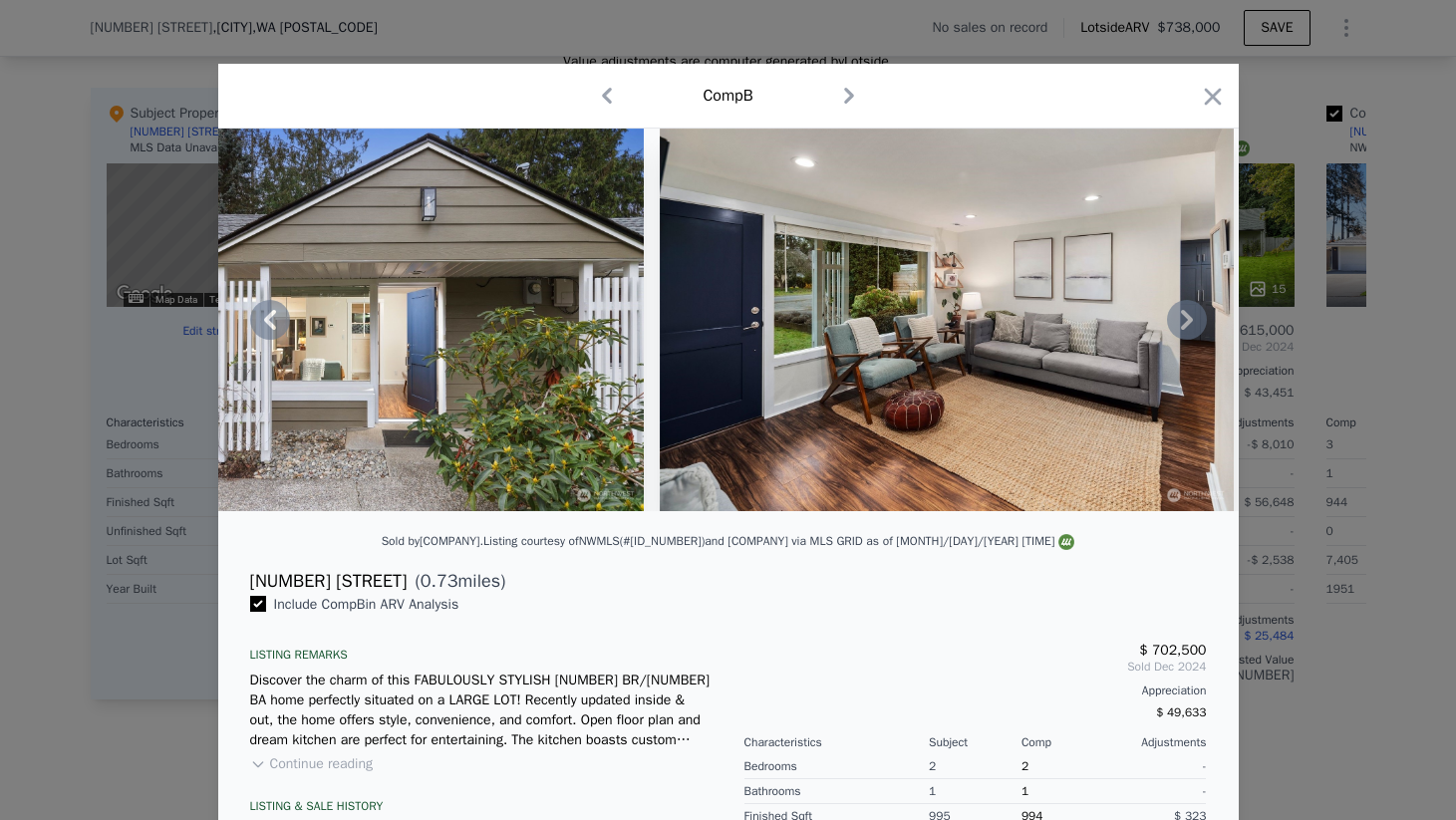 click 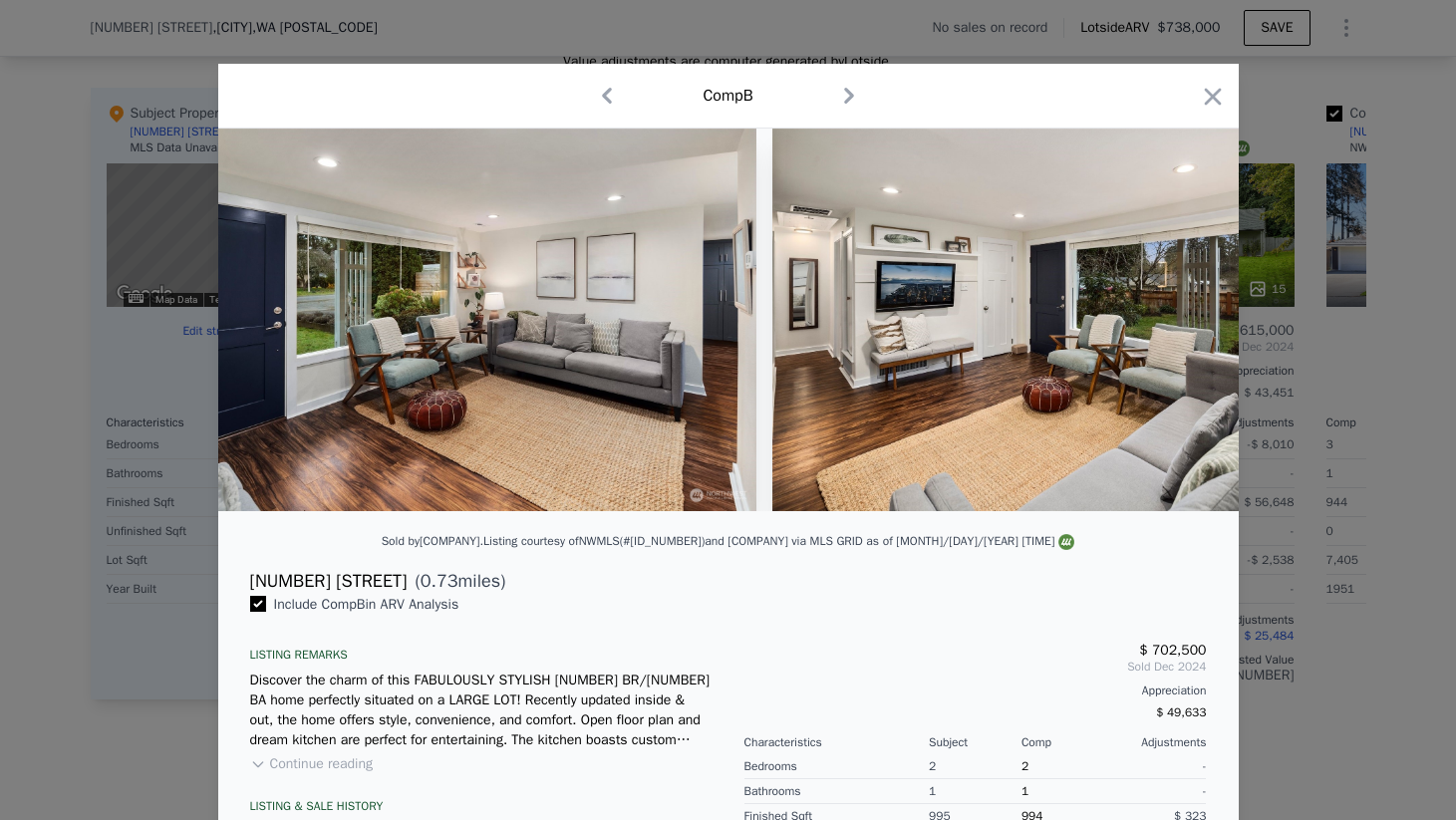 click at bounding box center [1059, 320] 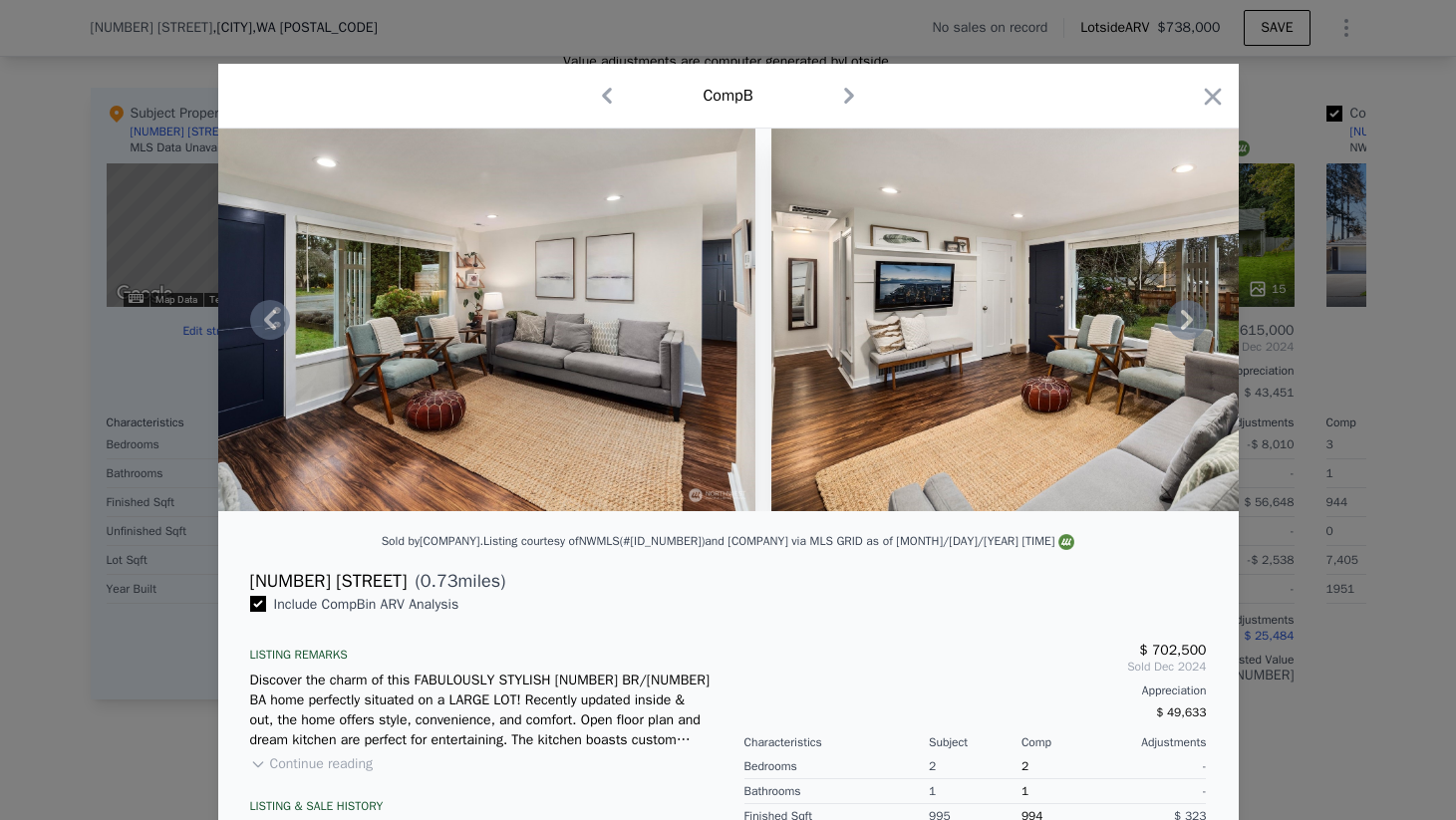 click 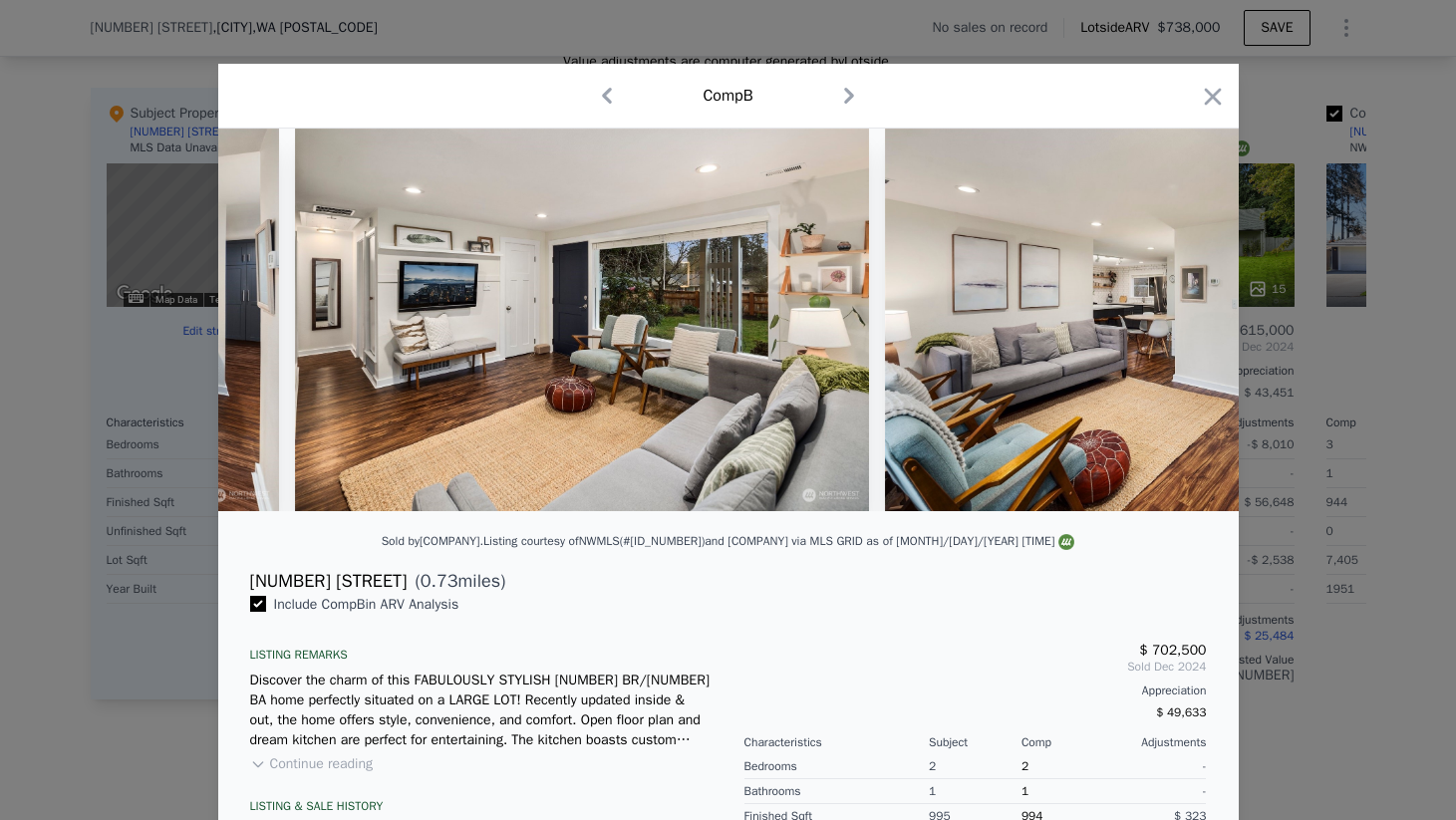 scroll, scrollTop: 0, scrollLeft: 2392, axis: horizontal 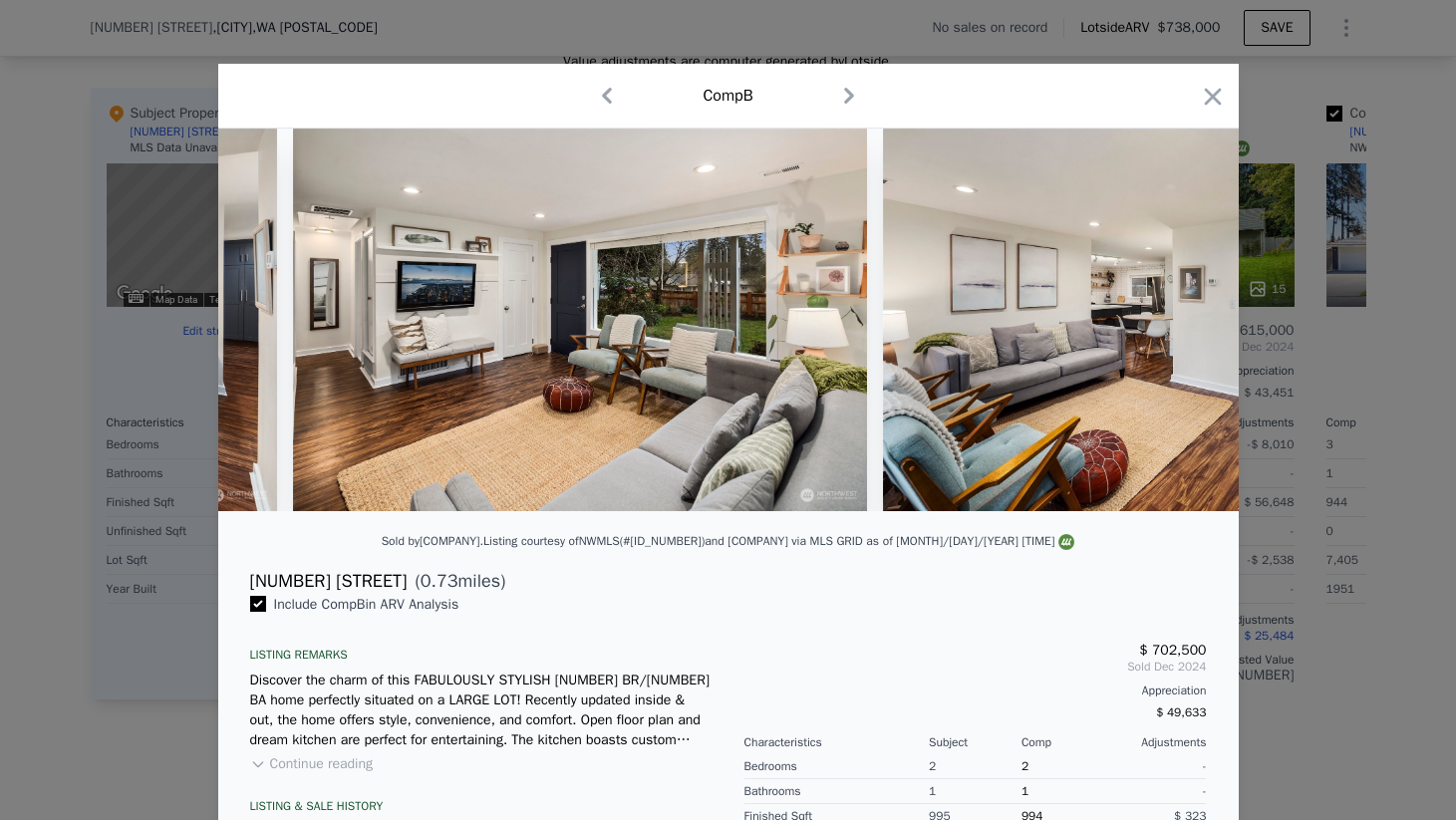 click at bounding box center (1170, 320) 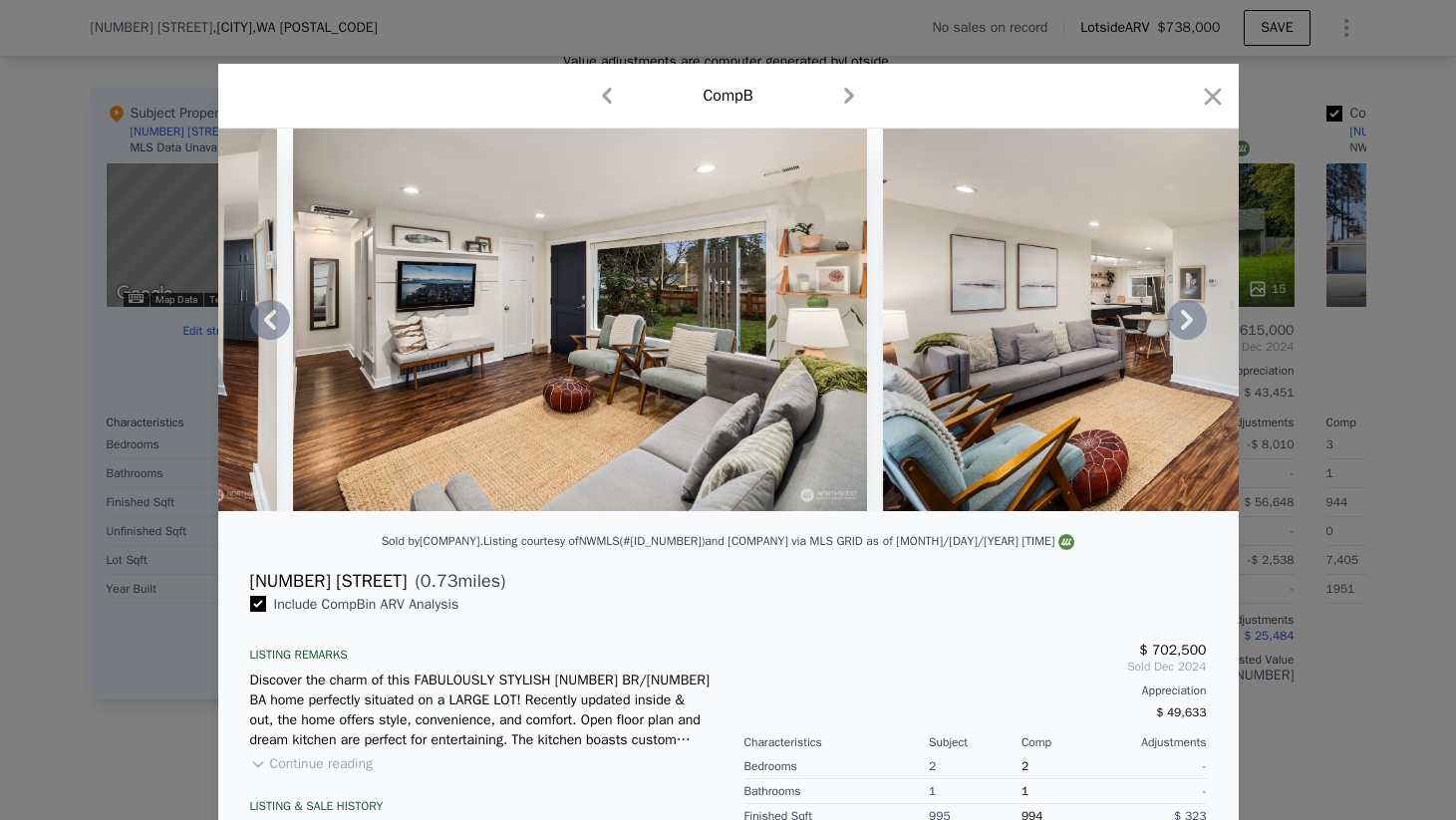 click 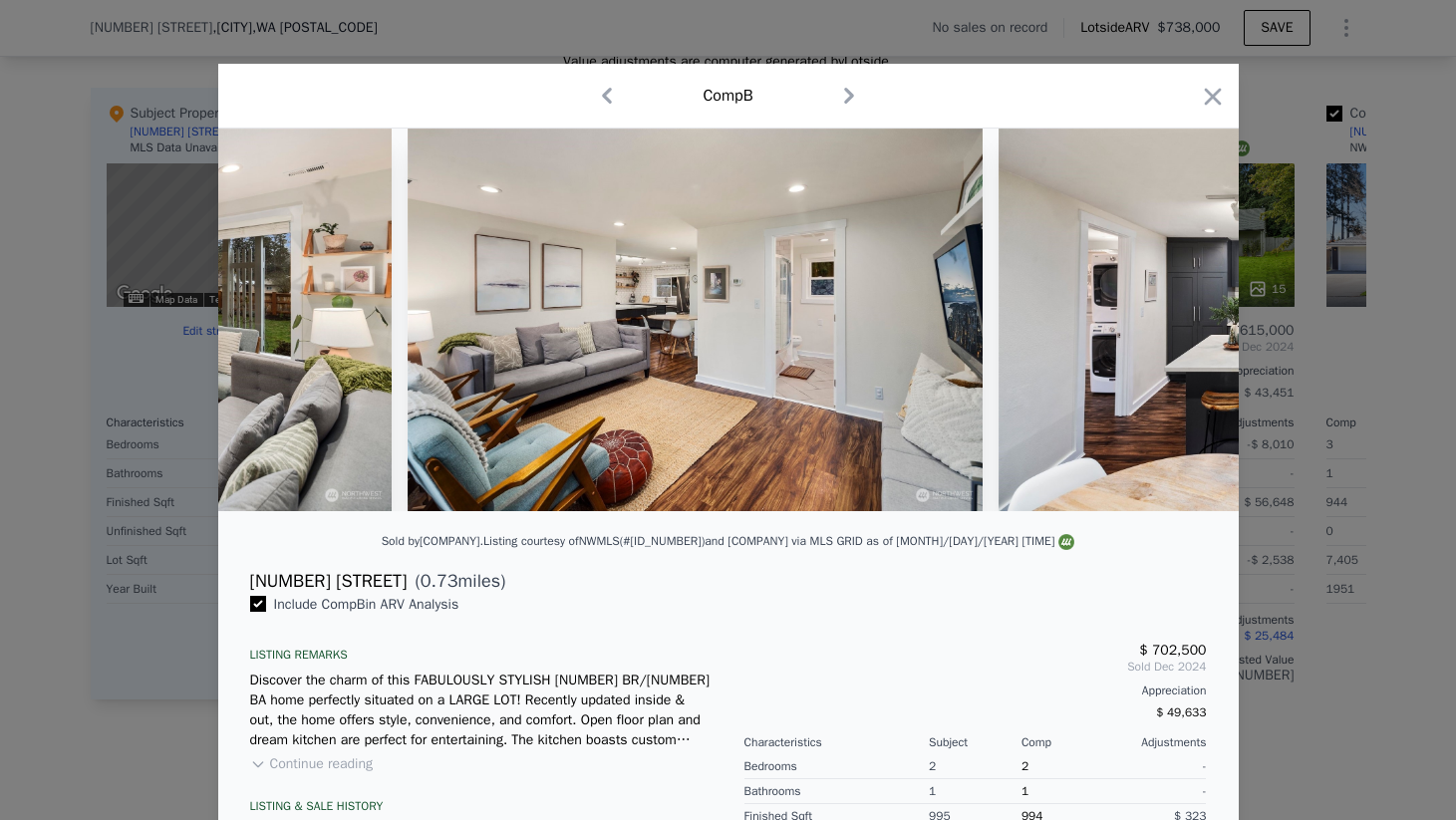 scroll, scrollTop: 0, scrollLeft: 2870, axis: horizontal 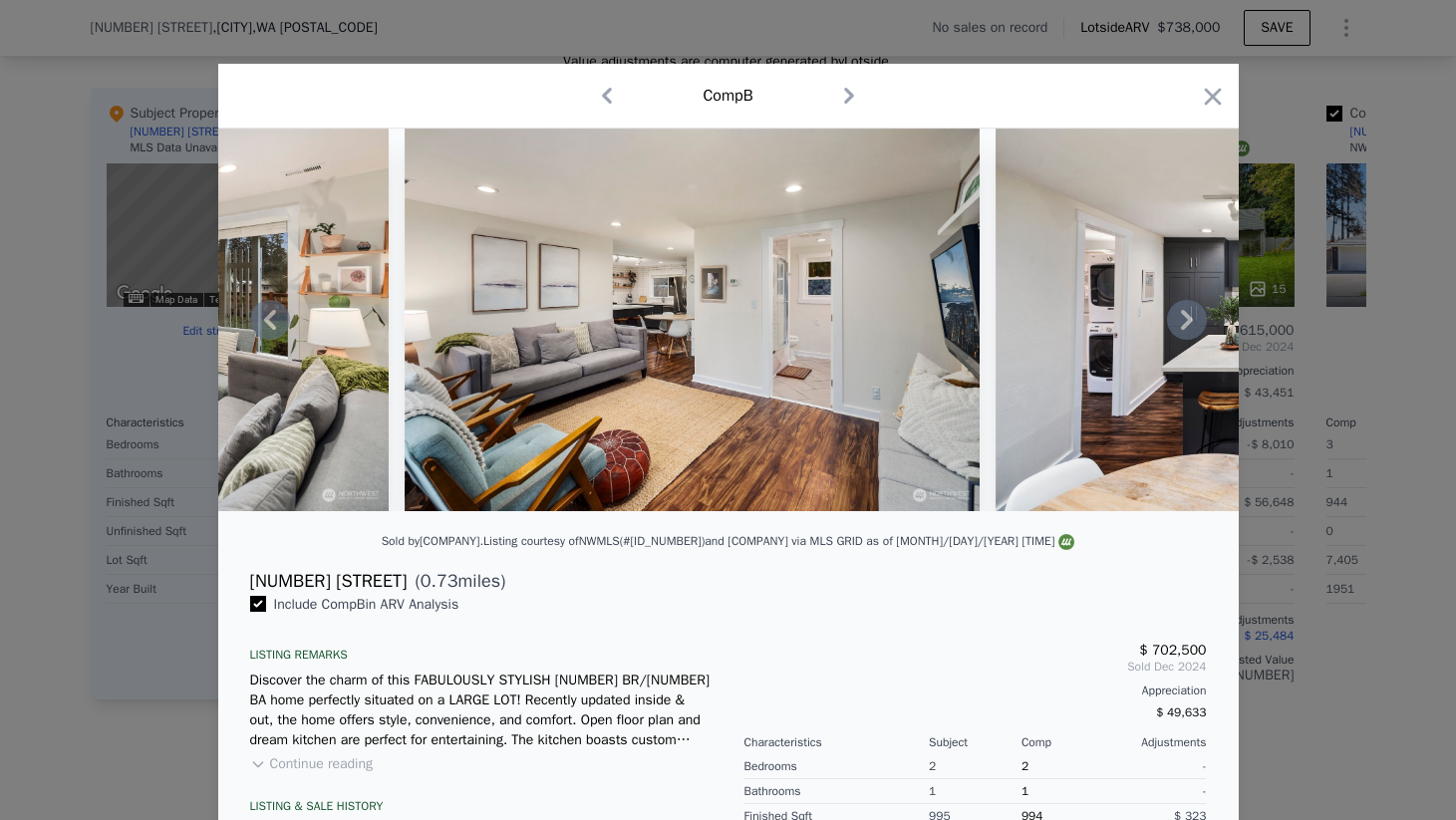 click 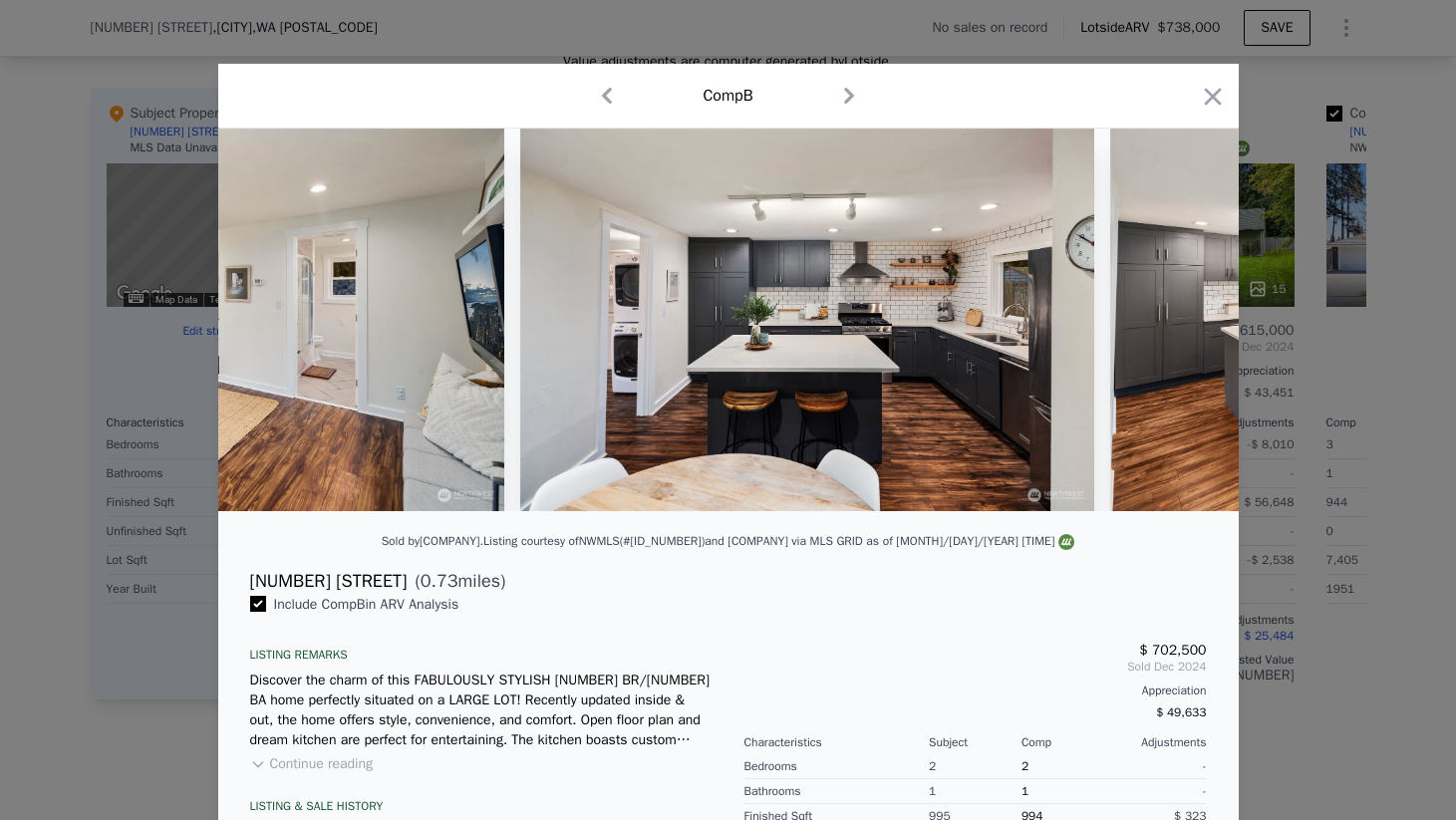 scroll, scrollTop: 0, scrollLeft: 3349, axis: horizontal 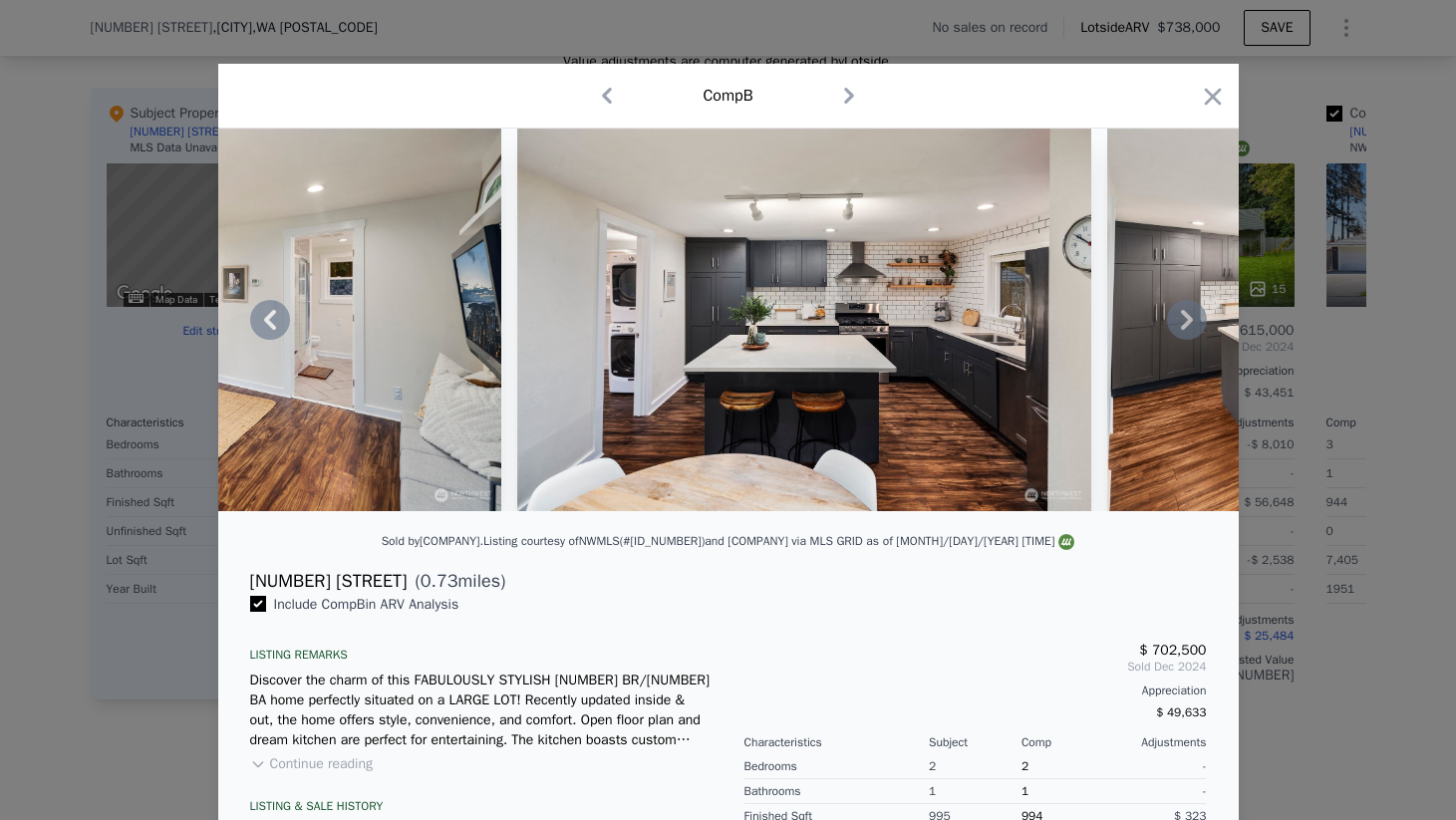click at bounding box center [728, 320] 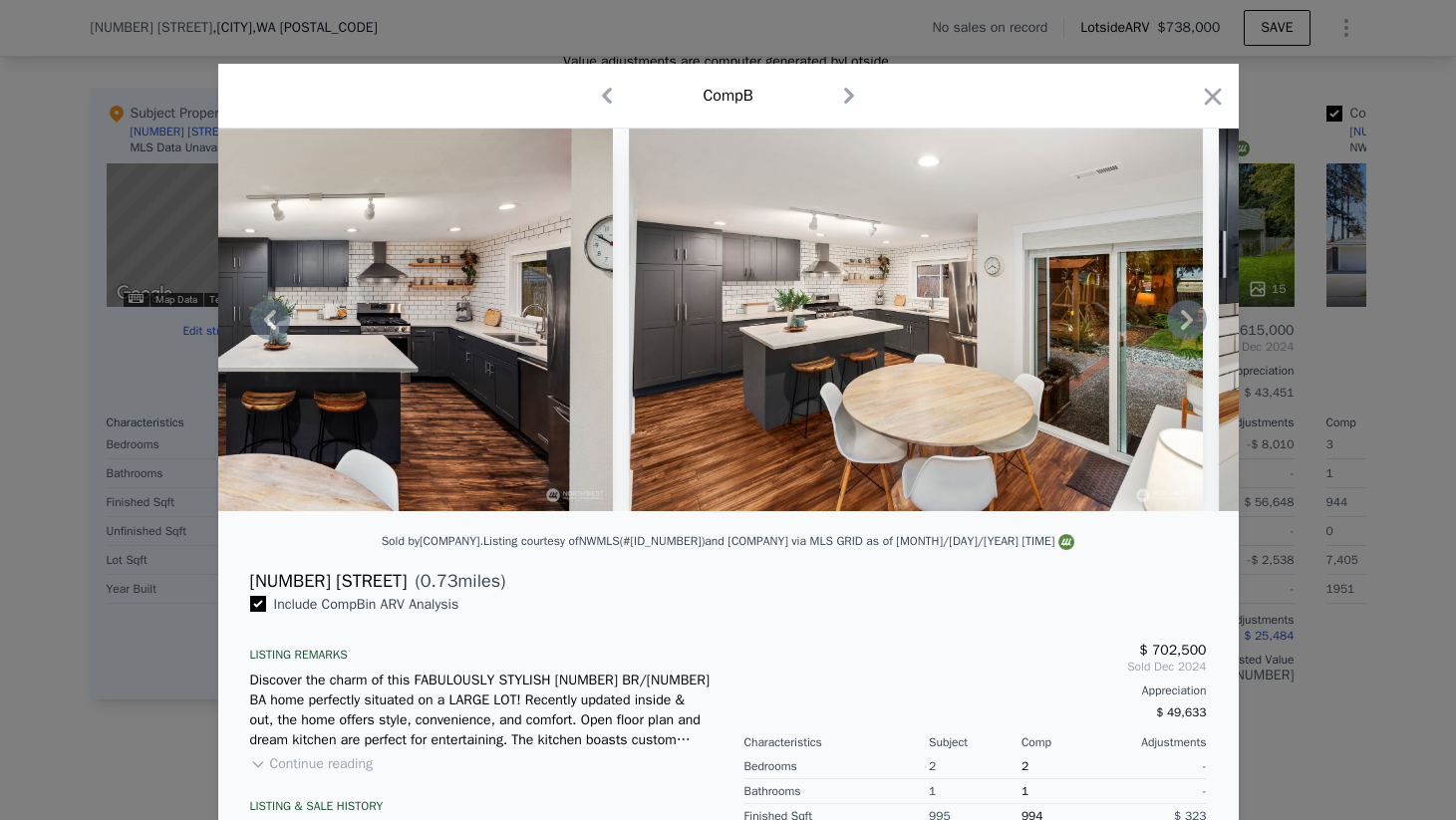 click 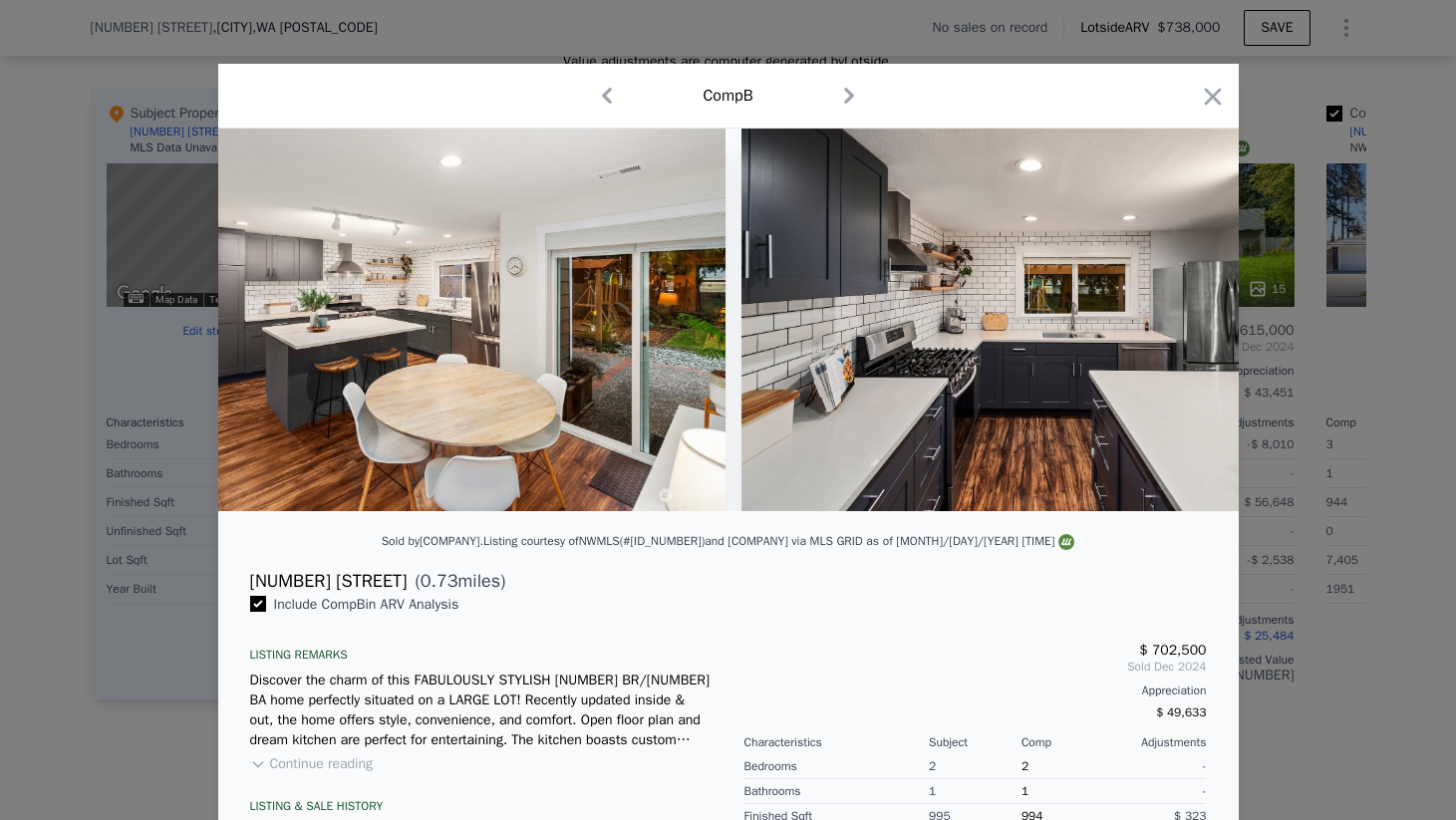 scroll, scrollTop: 0, scrollLeft: 4305, axis: horizontal 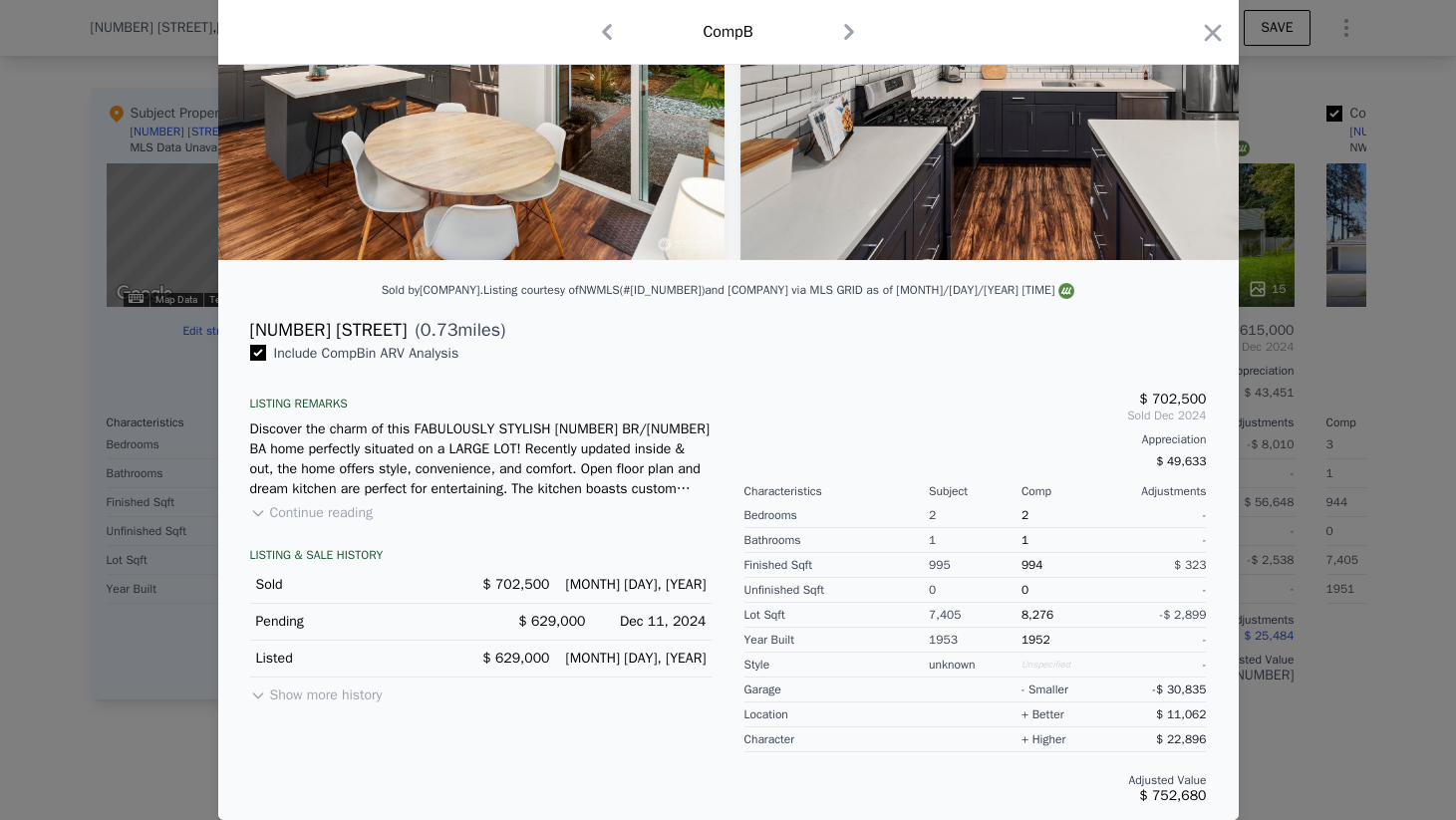 click on "Show more history" at bounding box center [316, 691] 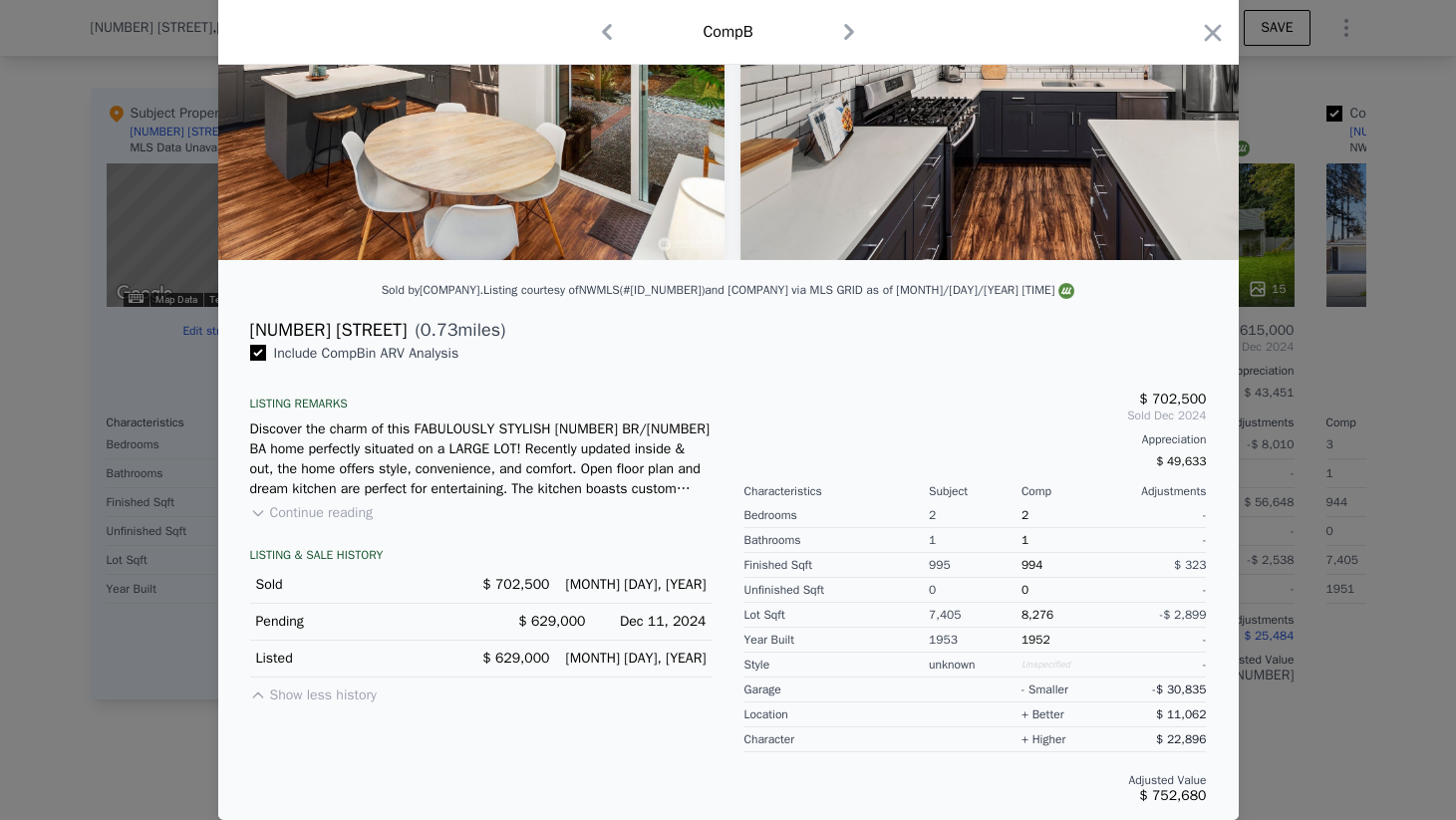 click on "Show less history" at bounding box center (313, 691) 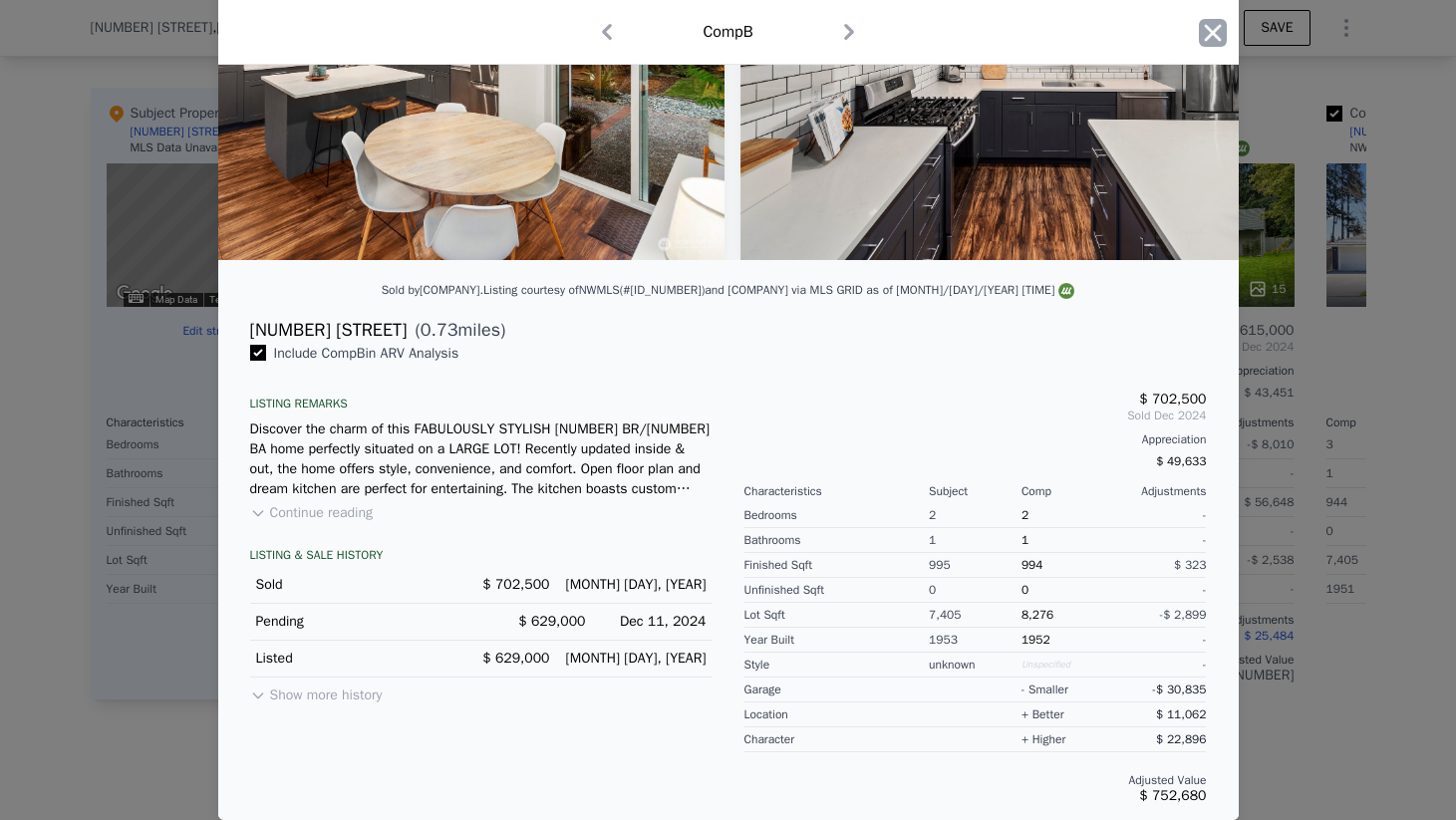 click 